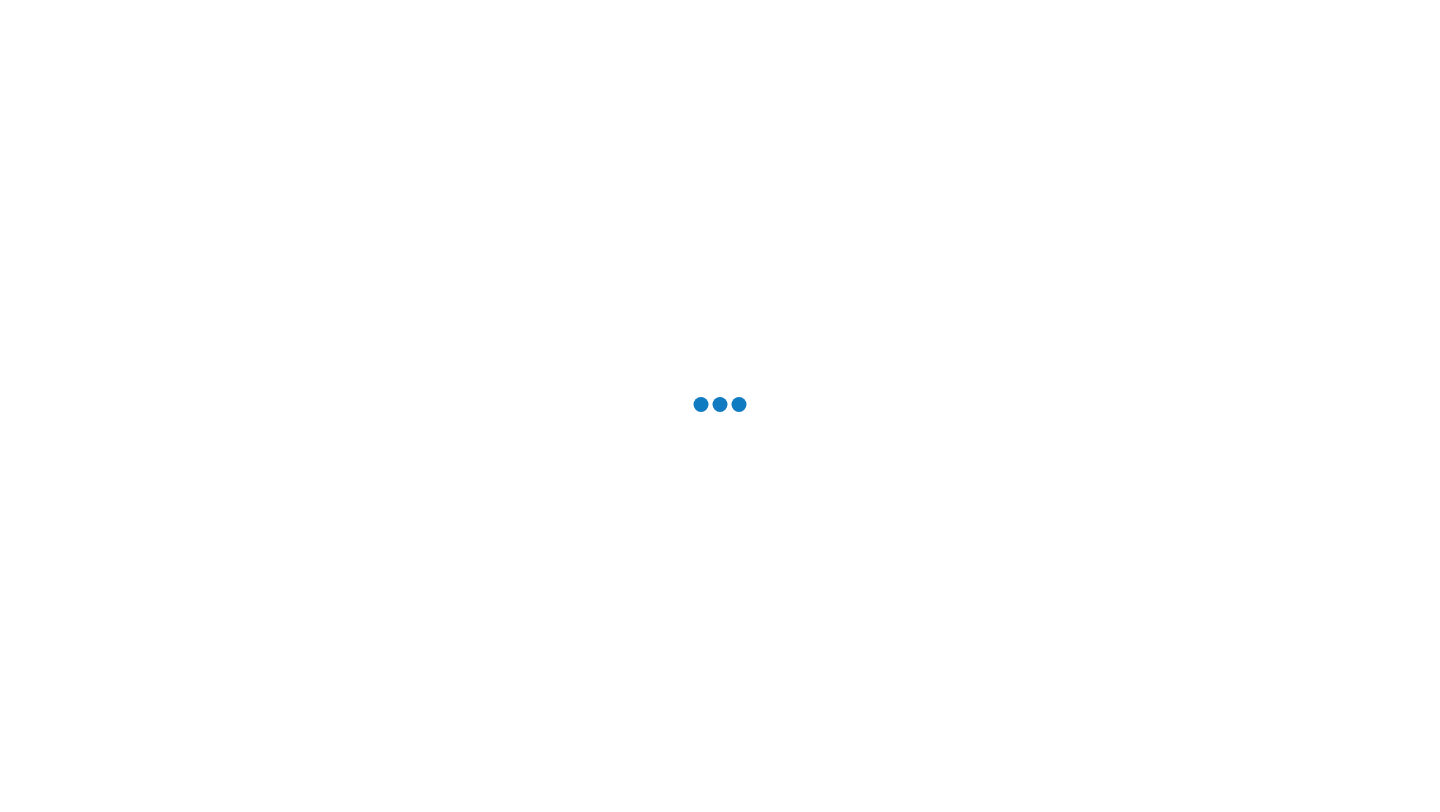 scroll, scrollTop: 0, scrollLeft: 0, axis: both 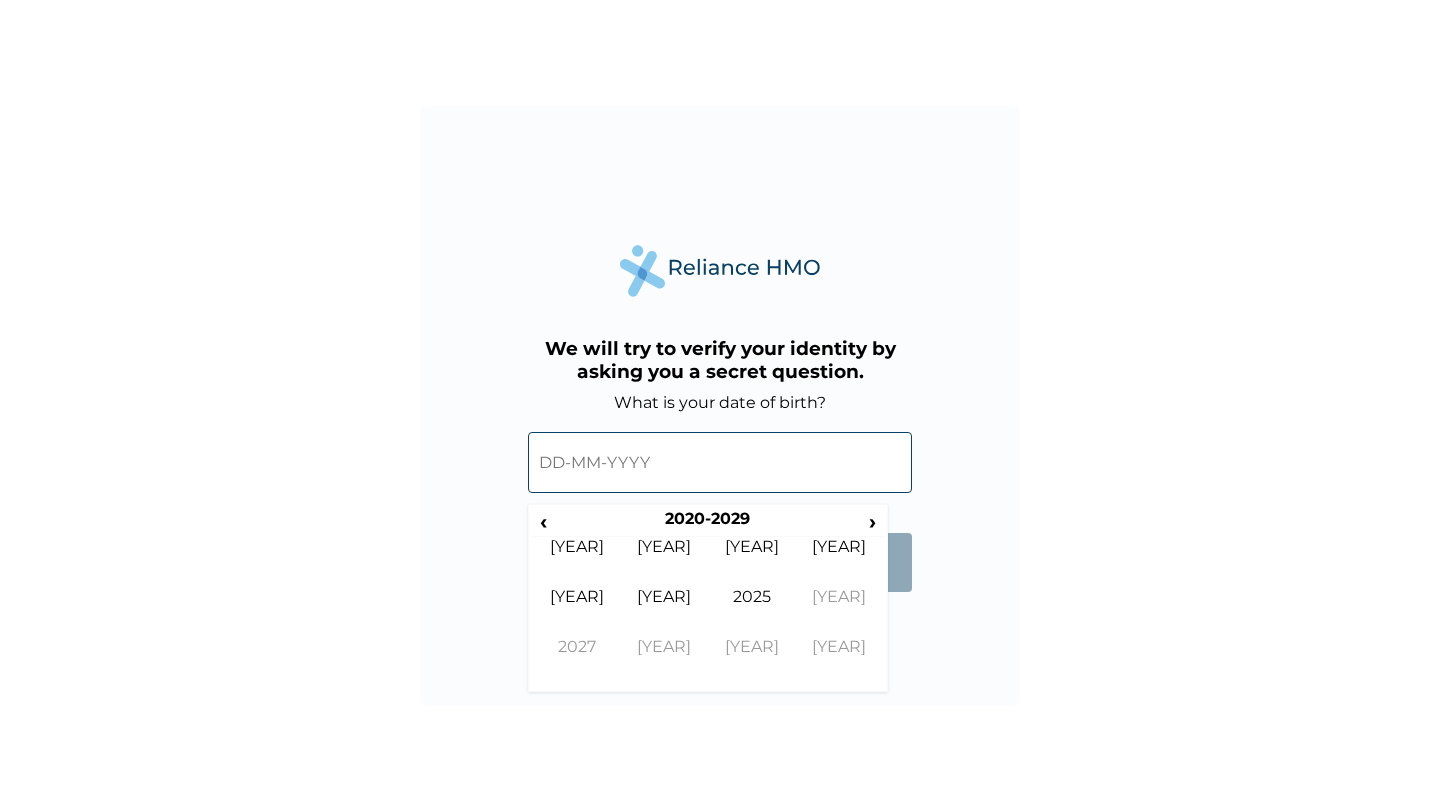 click at bounding box center (720, 462) 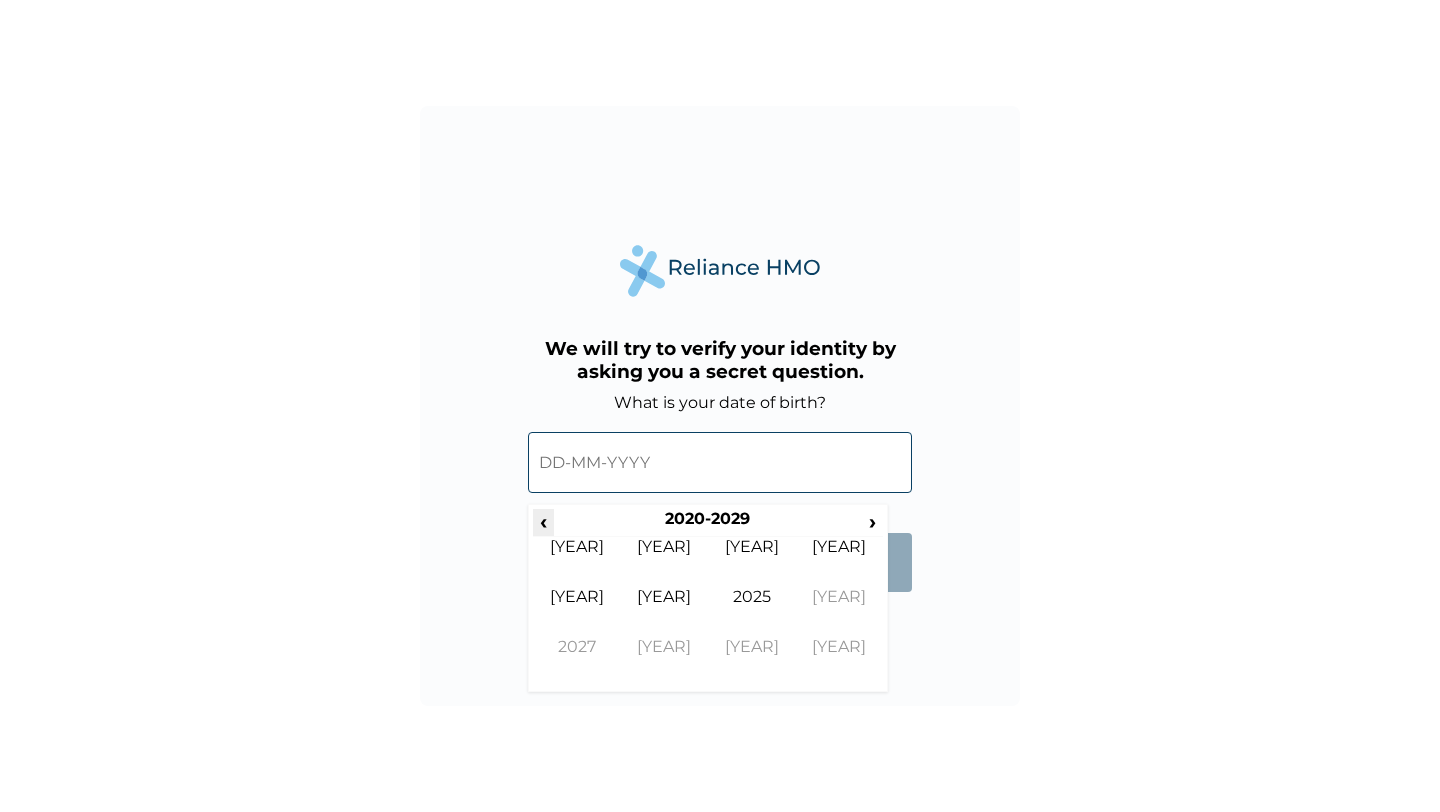 click on "‹" at bounding box center (543, 521) 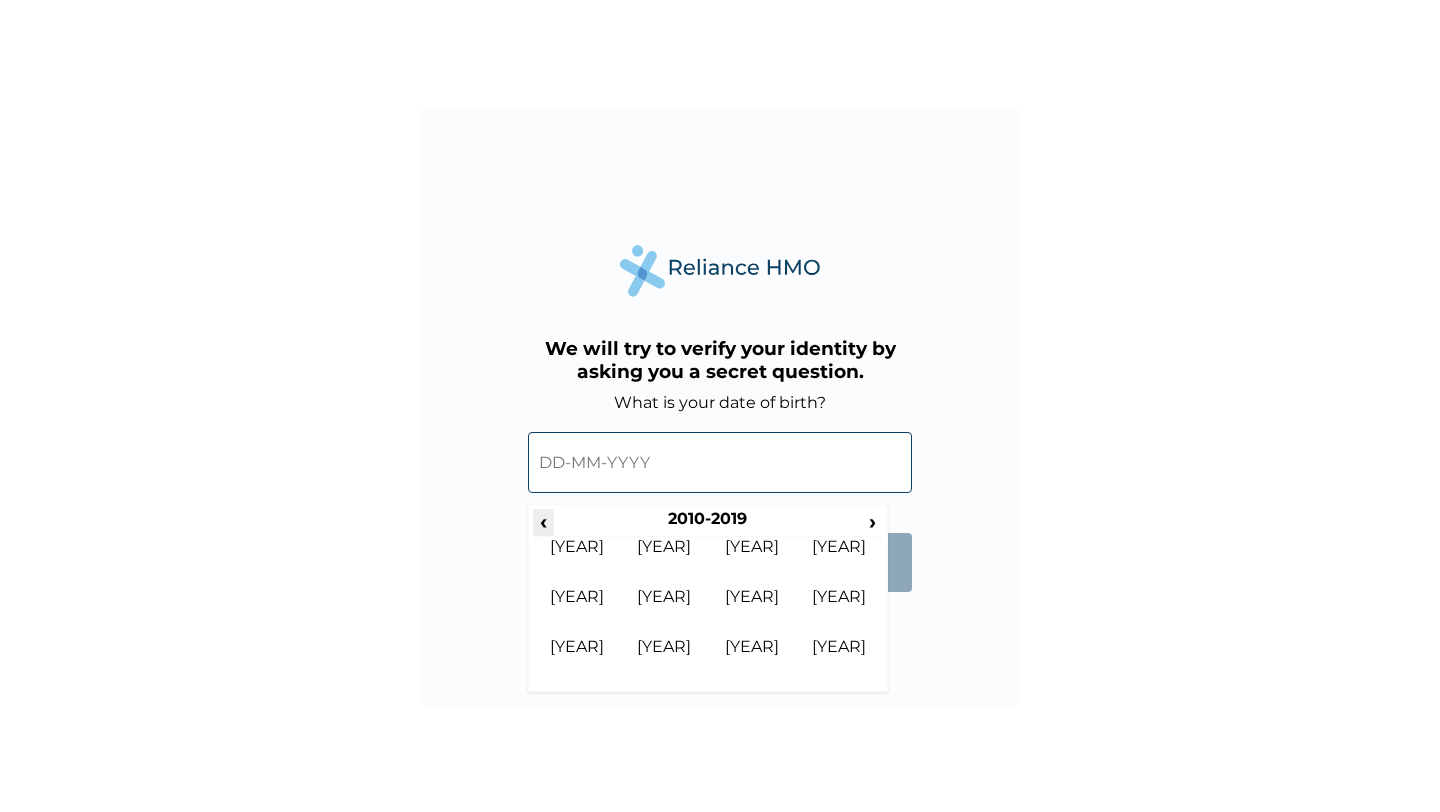 click on "‹" at bounding box center (543, 521) 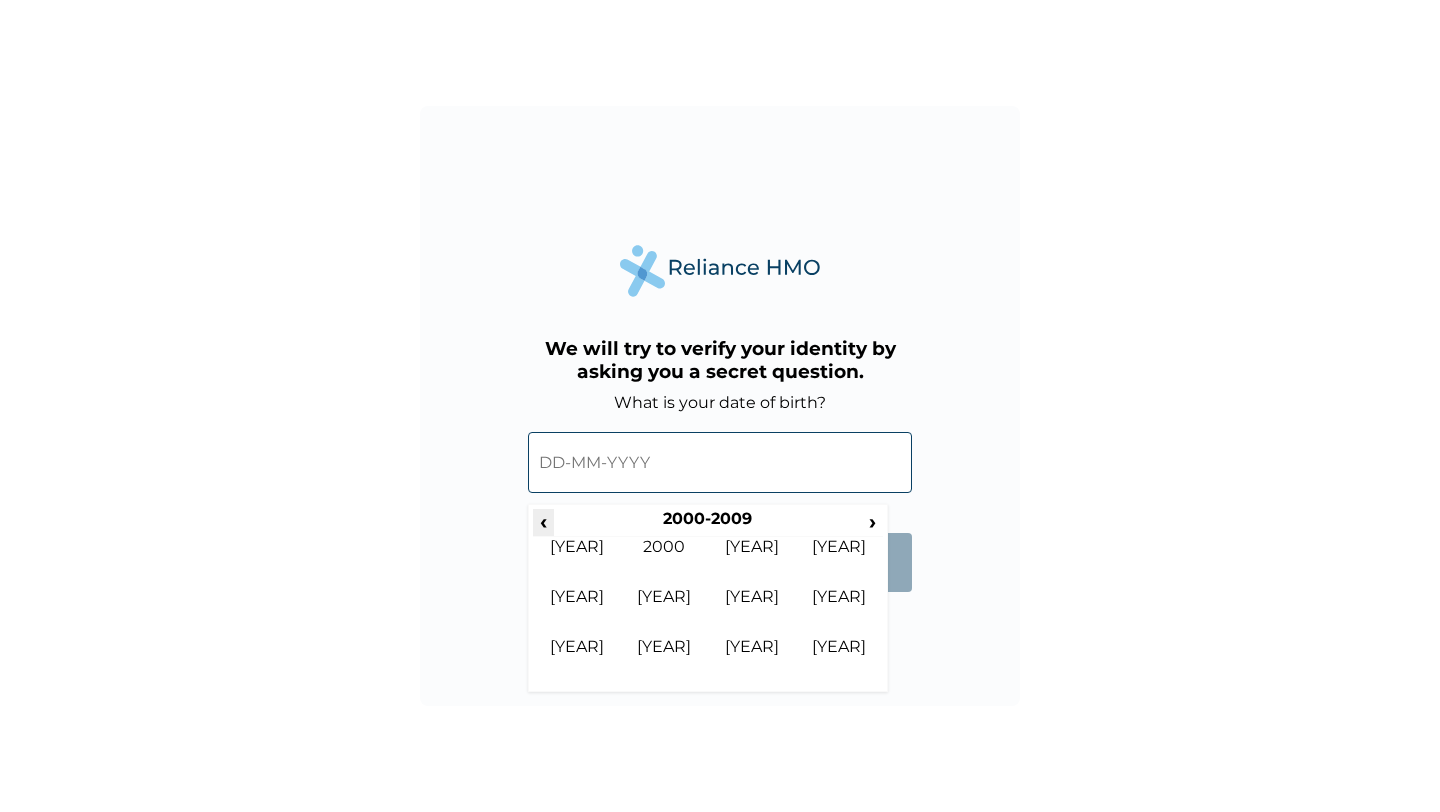click on "‹" at bounding box center (543, 521) 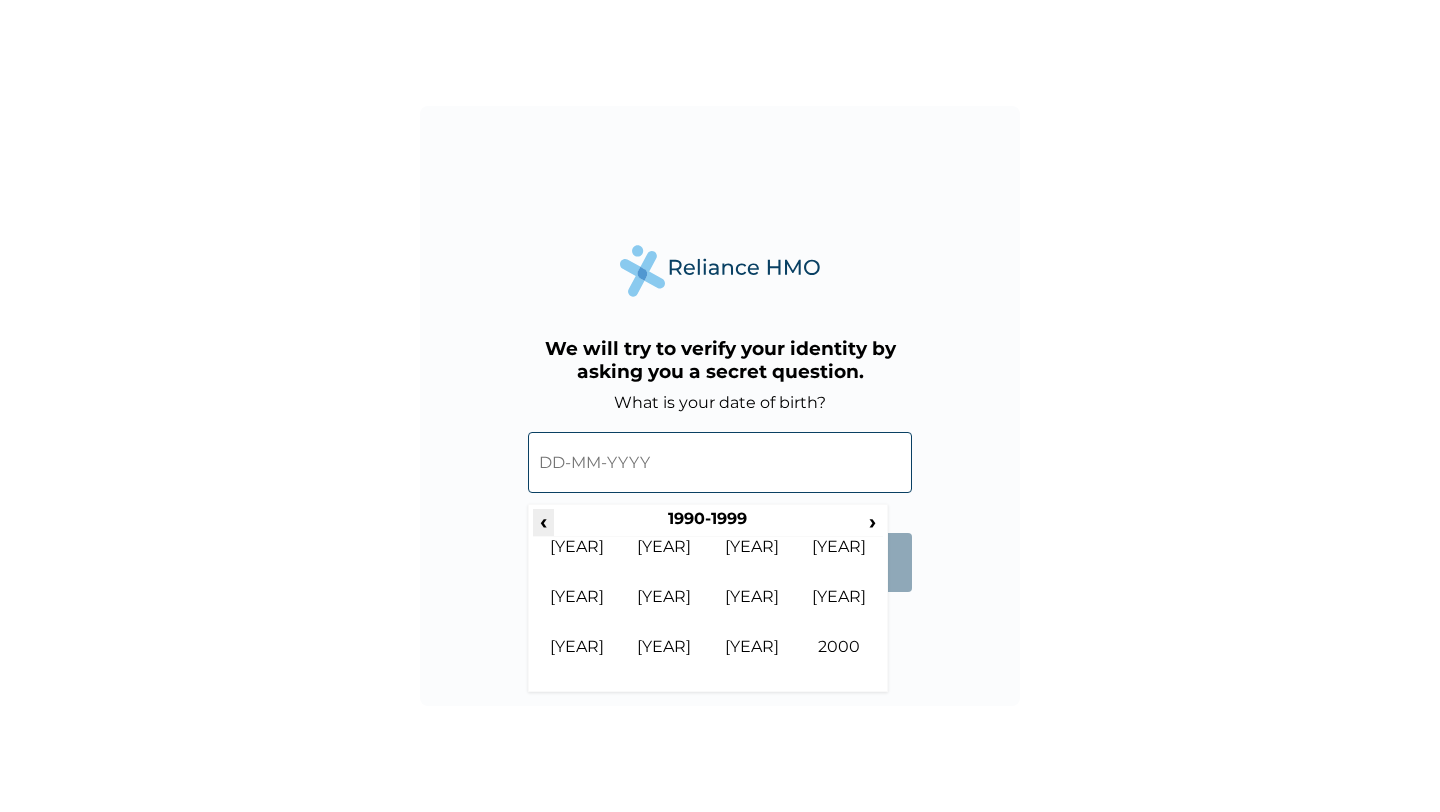click on "‹" at bounding box center (543, 521) 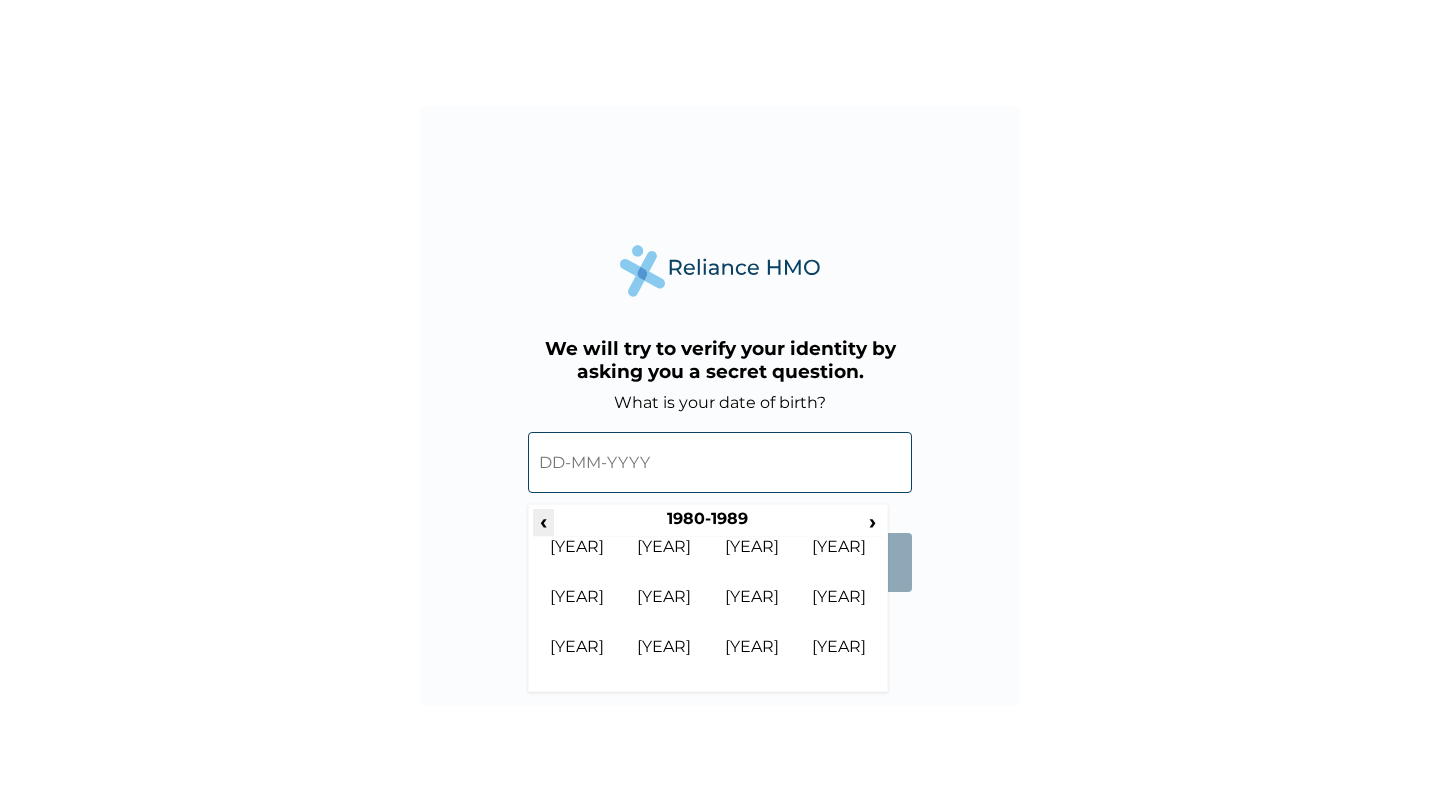 click on "‹" at bounding box center [543, 521] 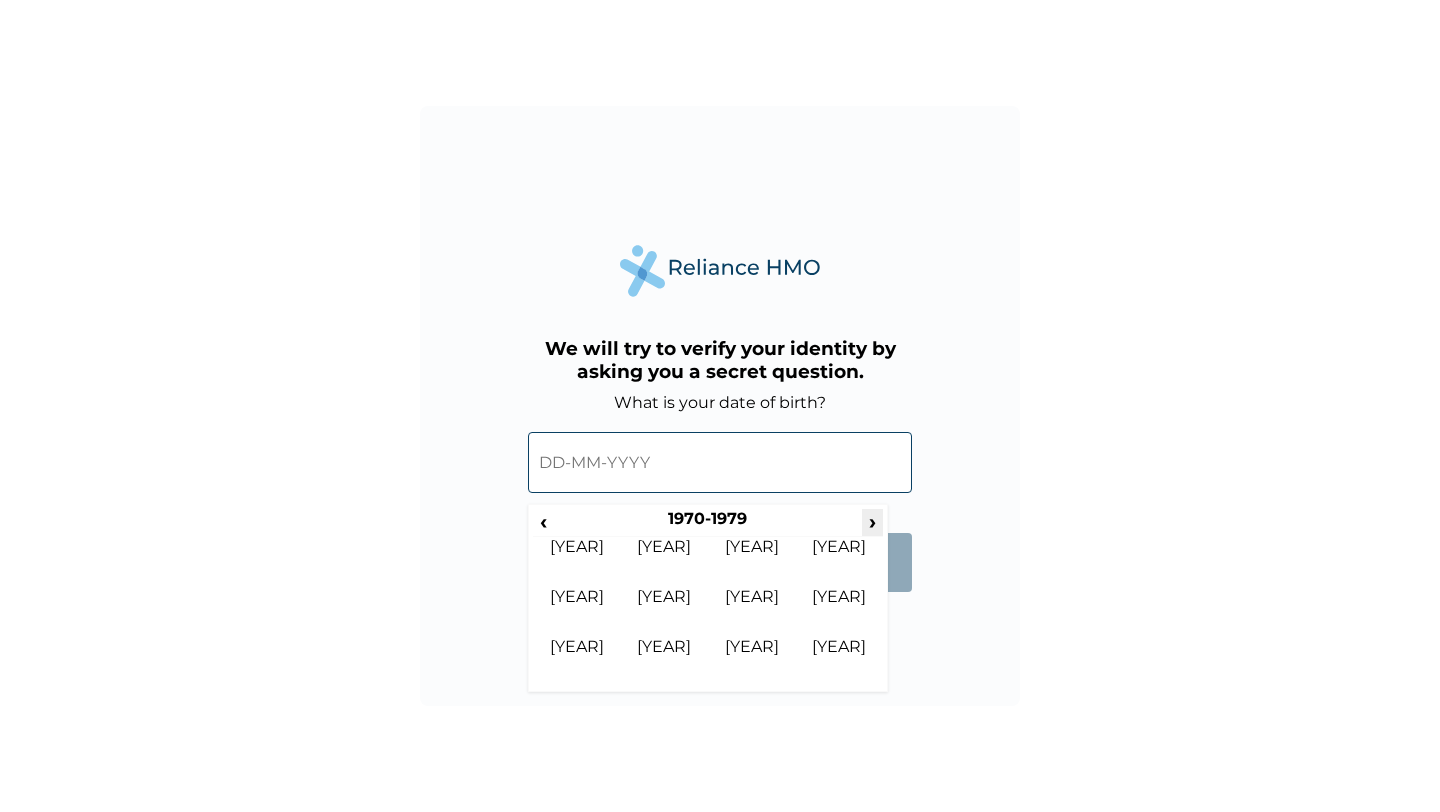 click on "›" at bounding box center (873, 521) 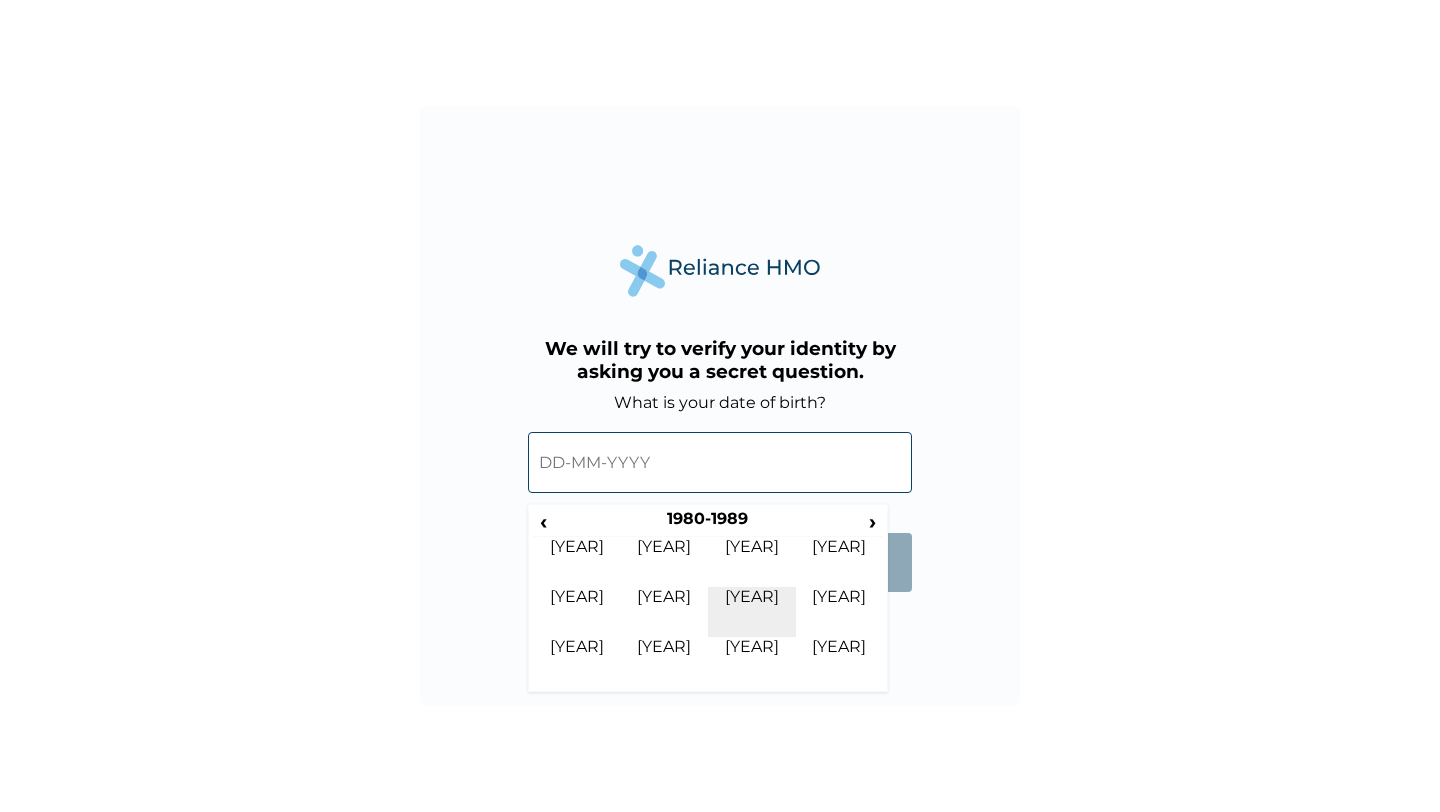 click on "1985" at bounding box center (752, 612) 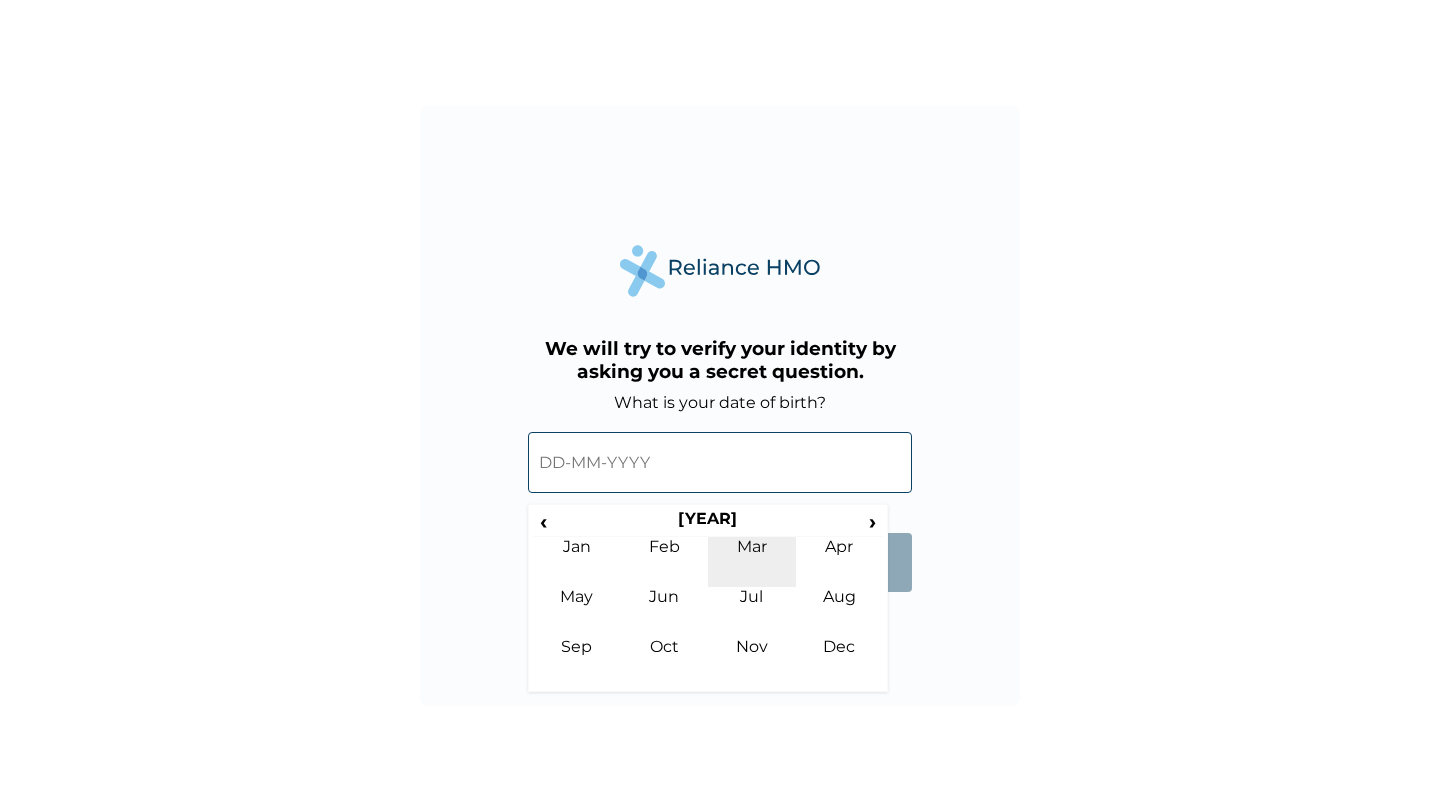 click on "Mar" at bounding box center (752, 562) 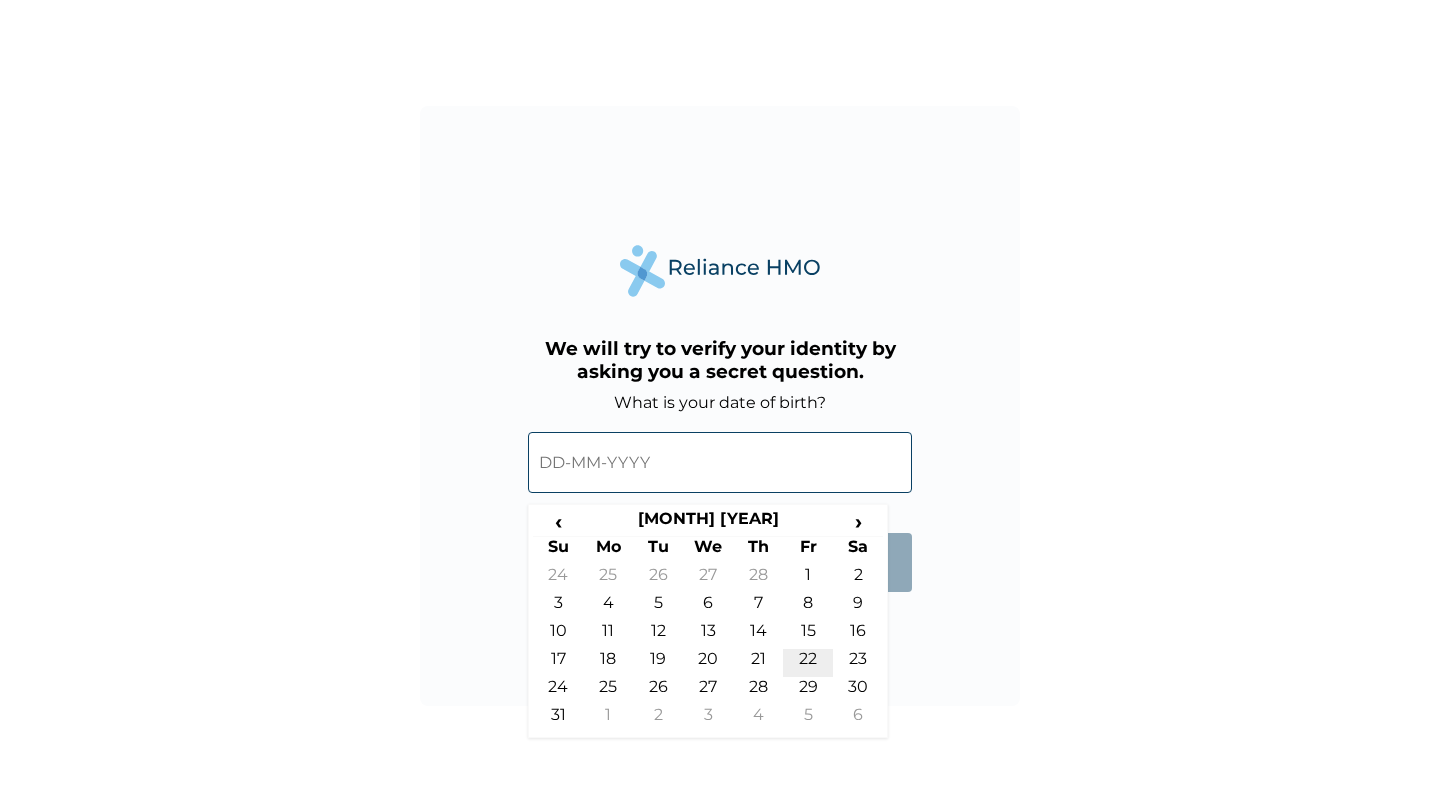 click on "22" at bounding box center [808, 663] 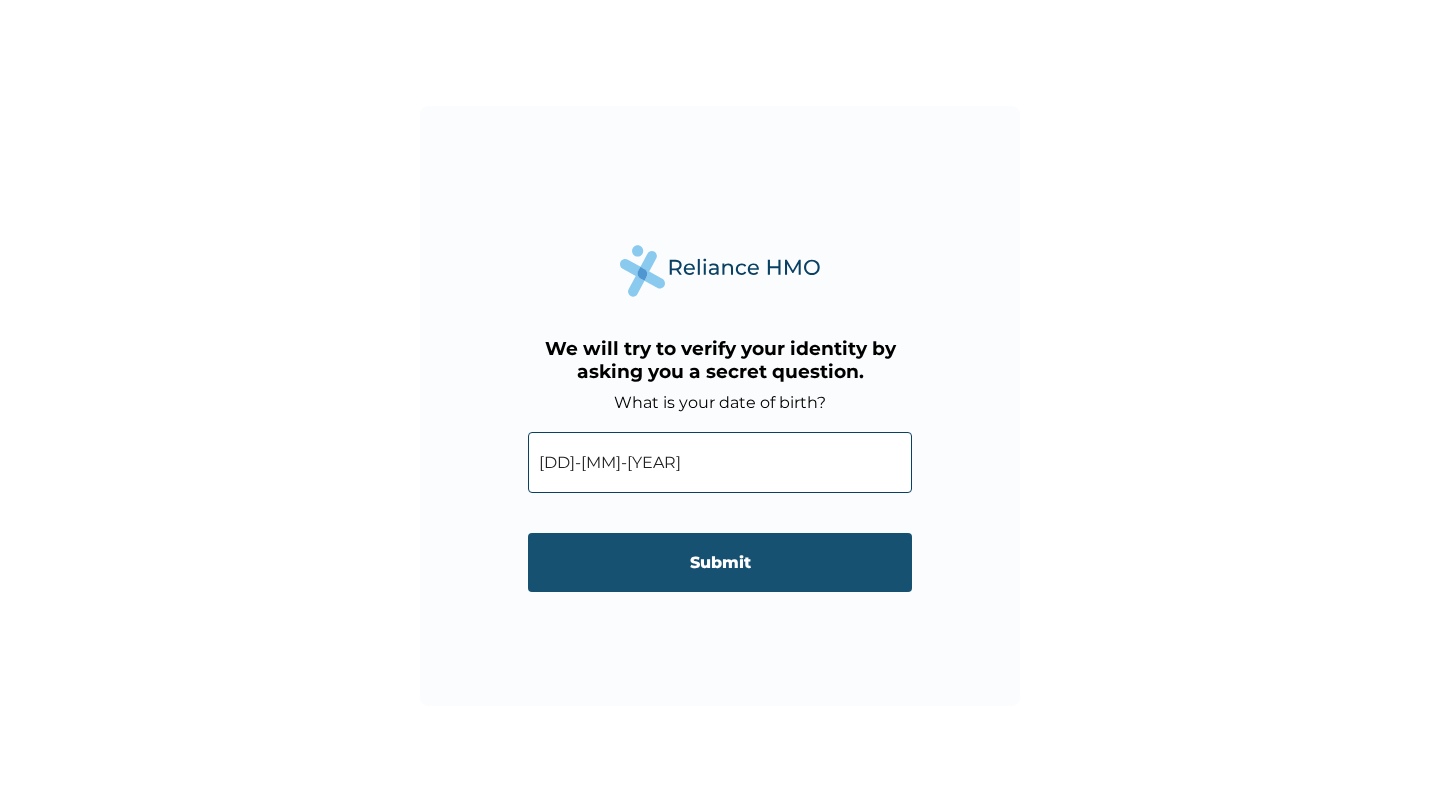 click on "Submit" at bounding box center (720, 562) 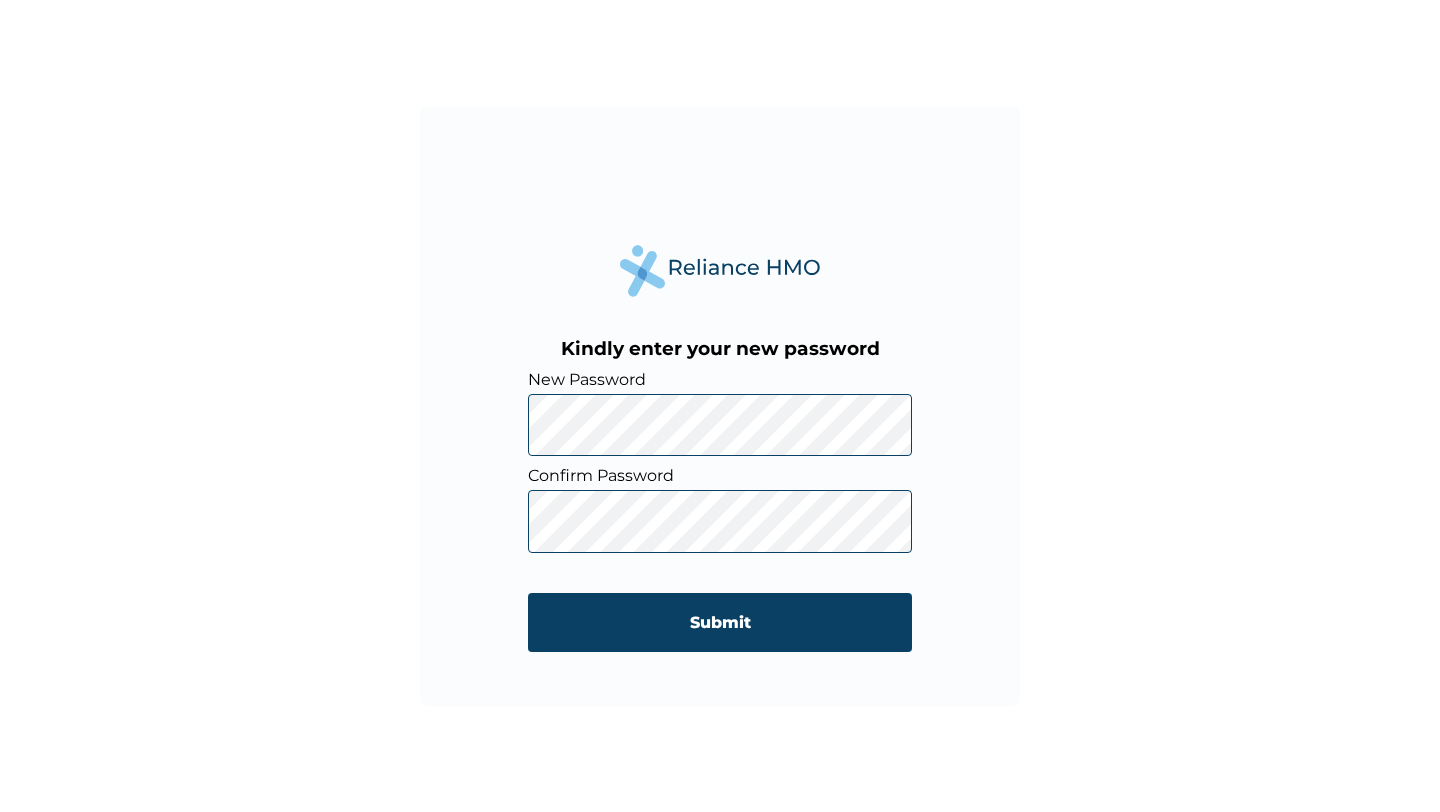 click on "Kindly enter your new password New Password Confirm Password Submit" at bounding box center [720, 406] 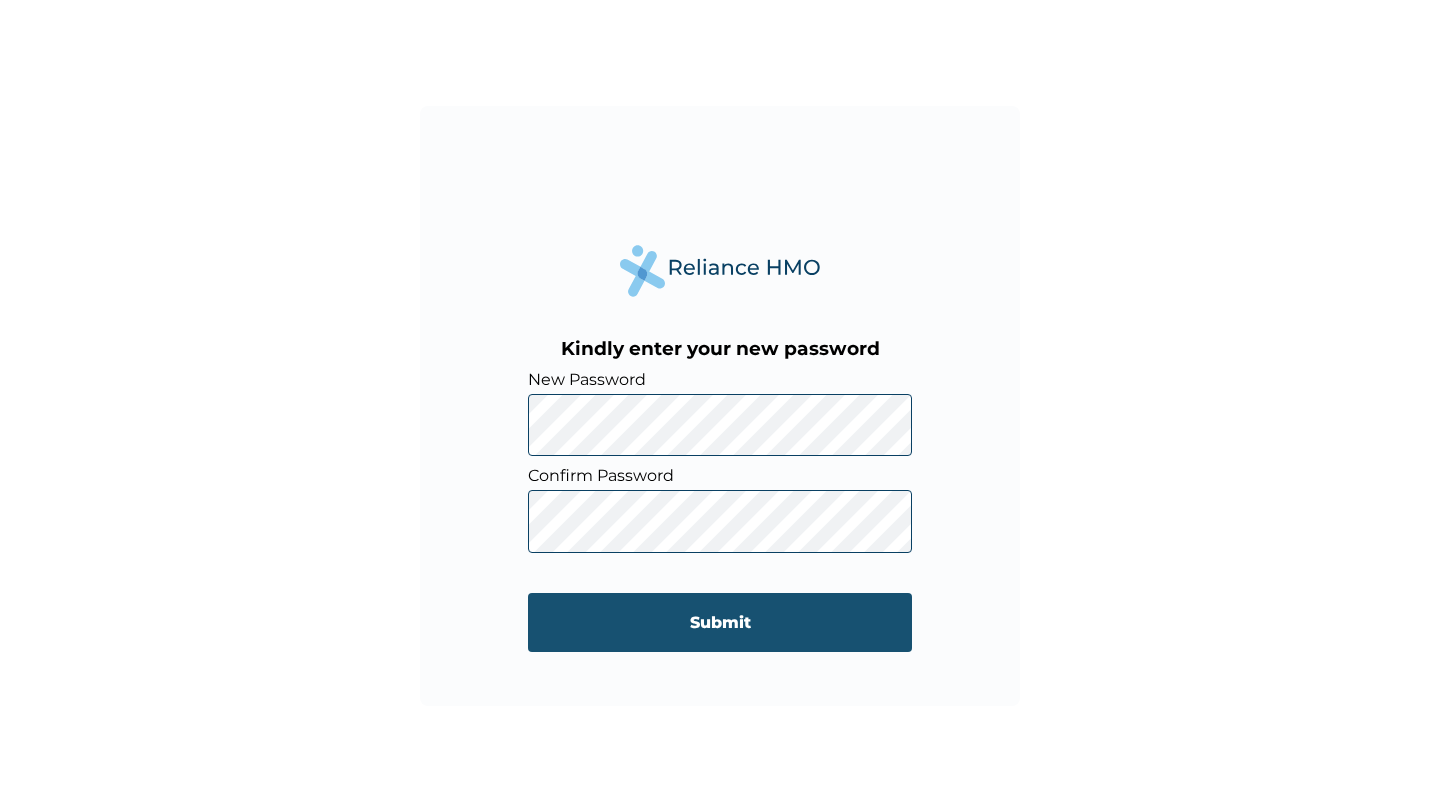 click on "Submit" at bounding box center [720, 622] 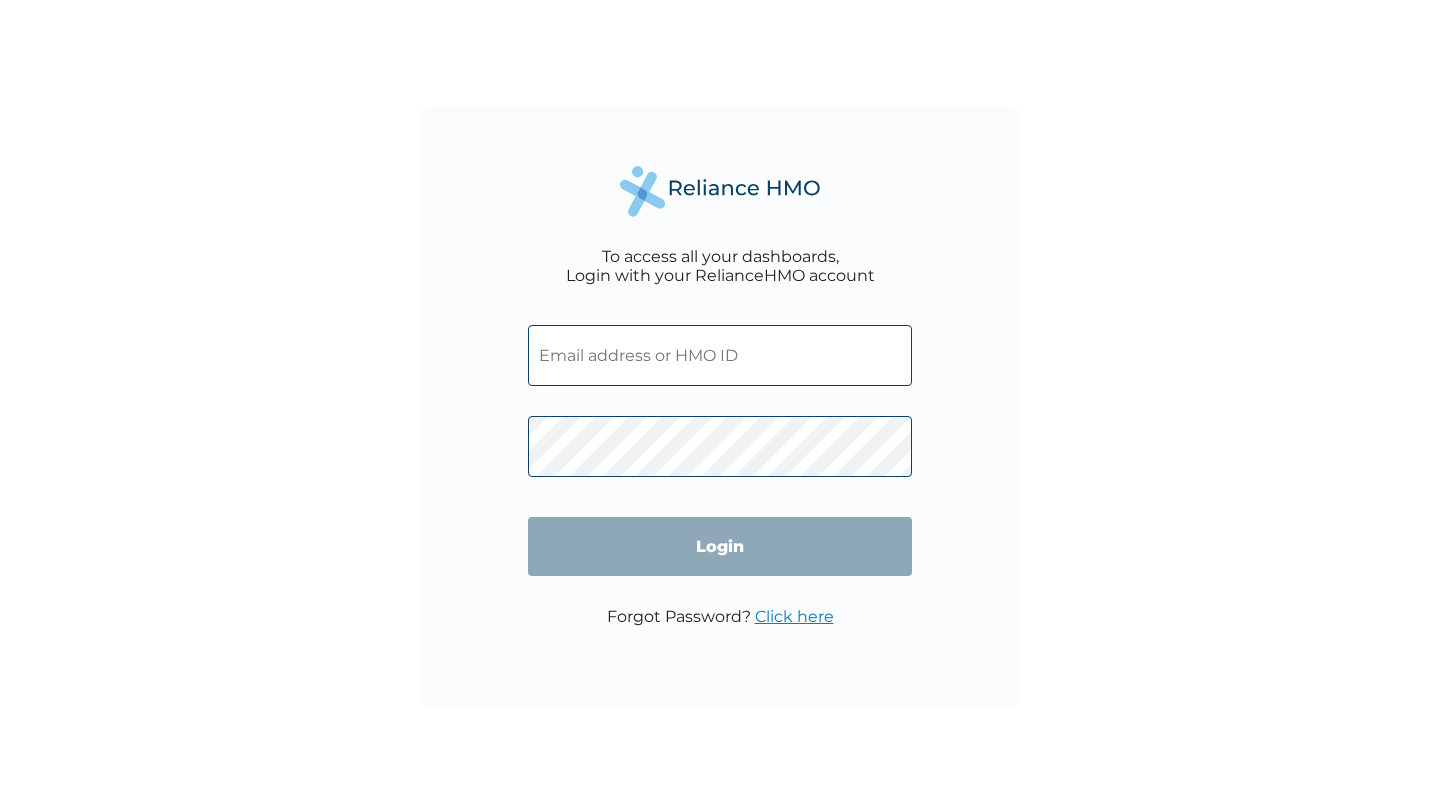 scroll, scrollTop: 0, scrollLeft: 0, axis: both 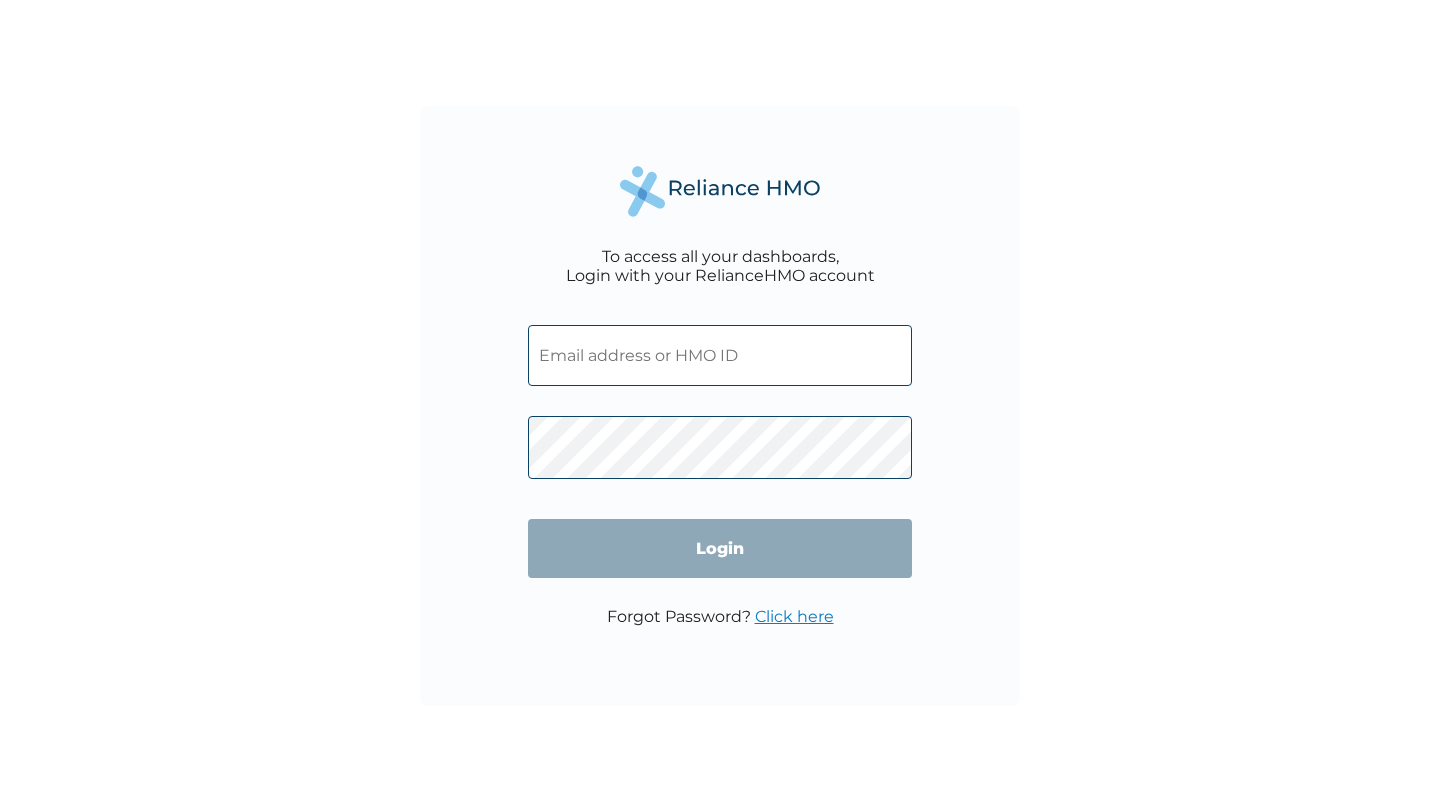 type on "[EMAIL]" 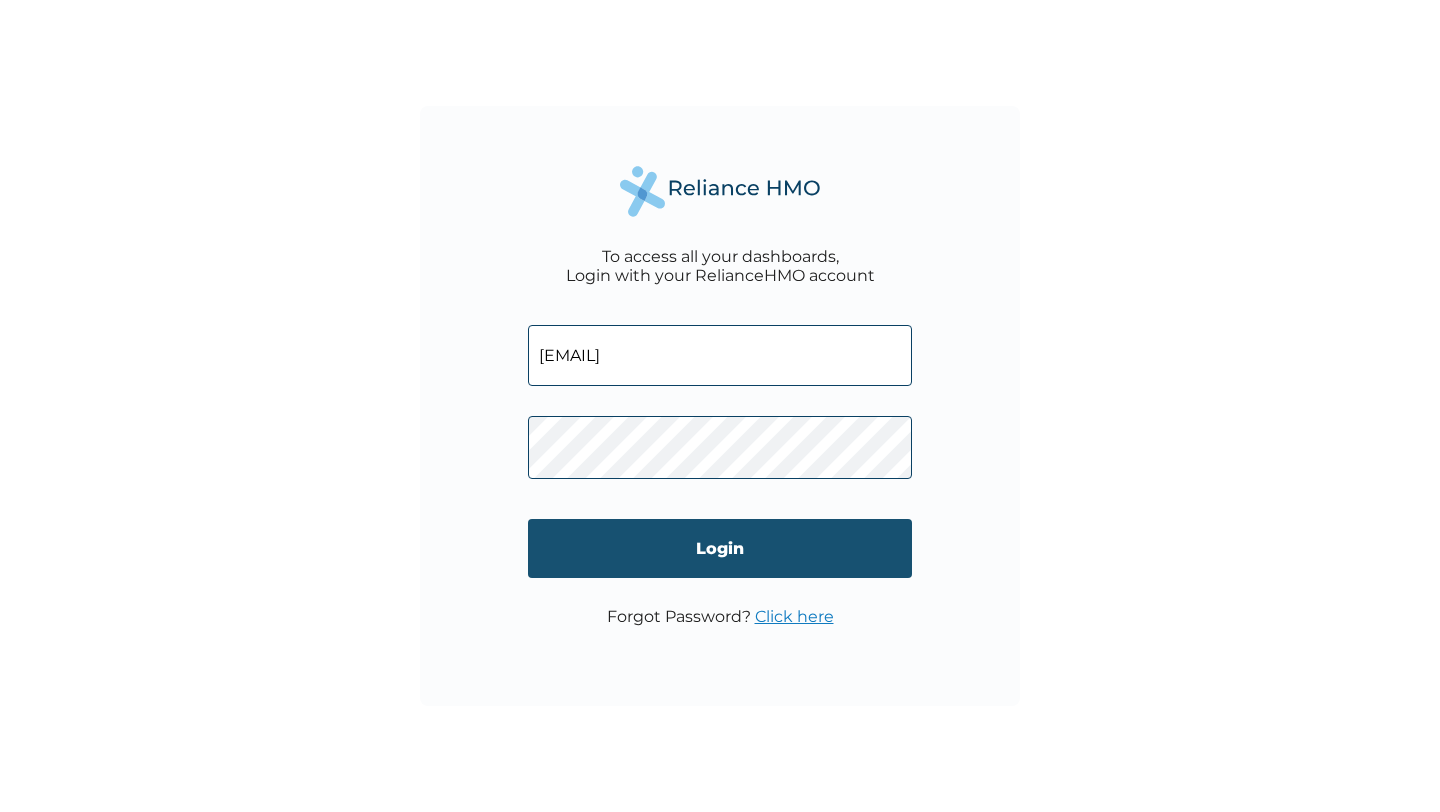 click on "Login" at bounding box center [720, 548] 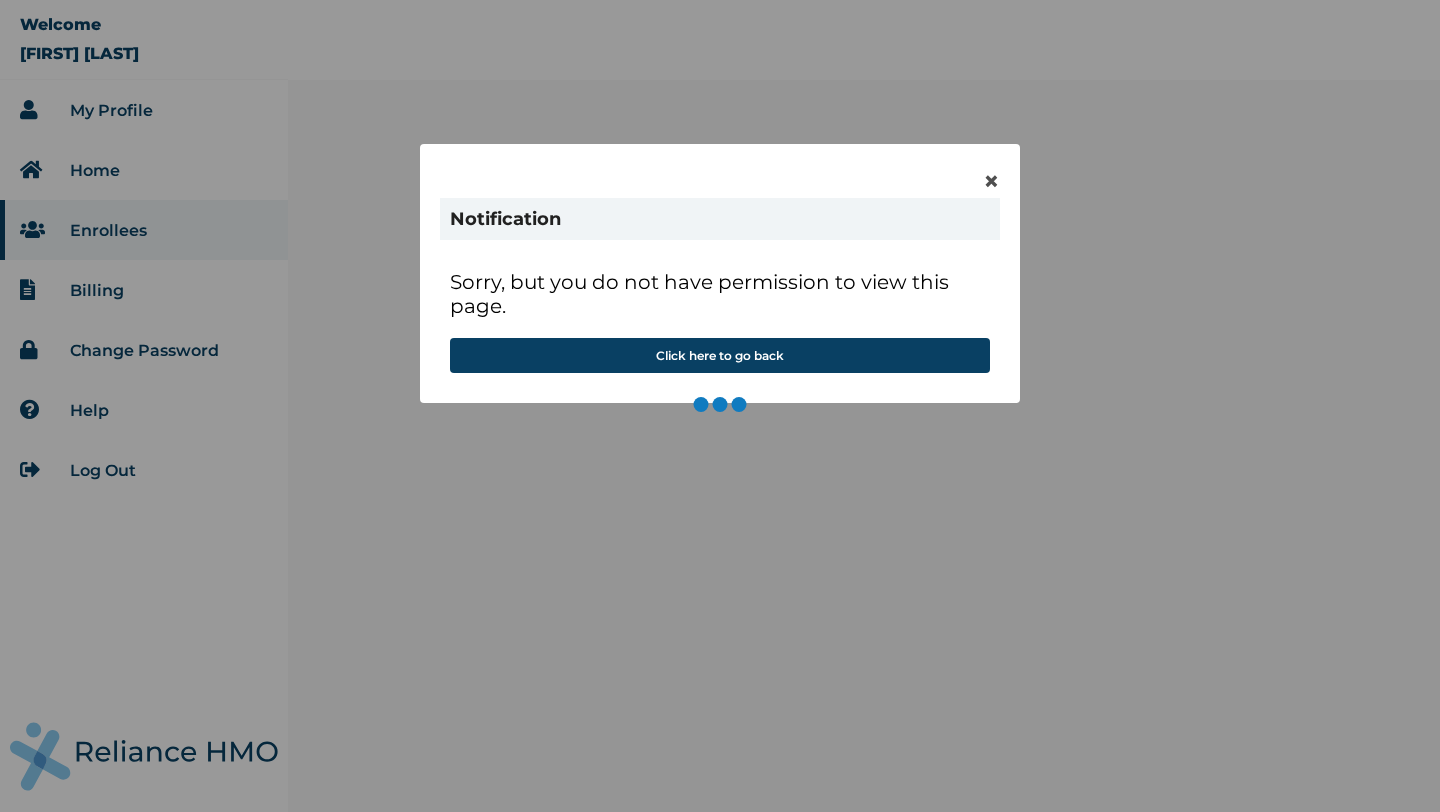 scroll, scrollTop: 0, scrollLeft: 0, axis: both 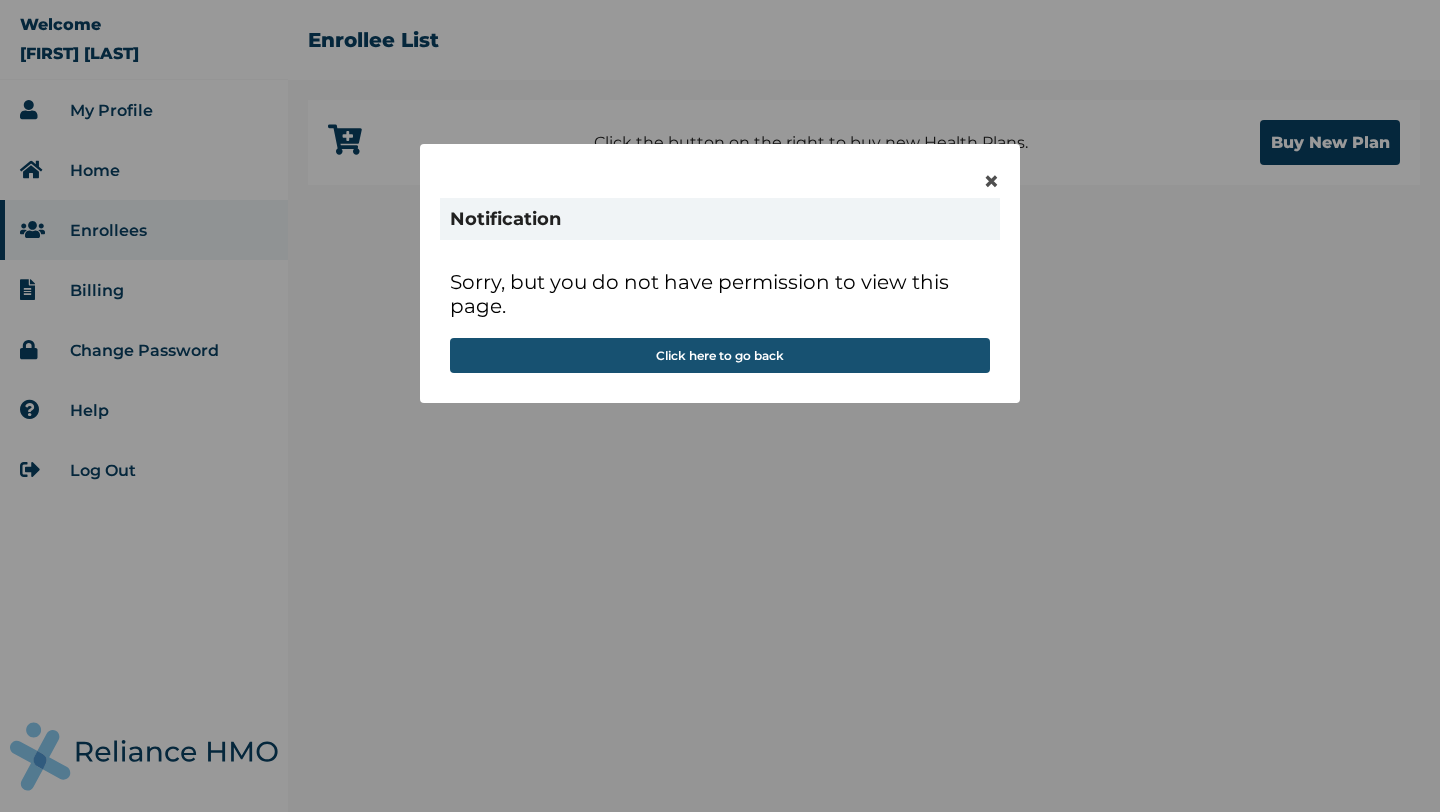 click on "Click here to go back" at bounding box center [720, 355] 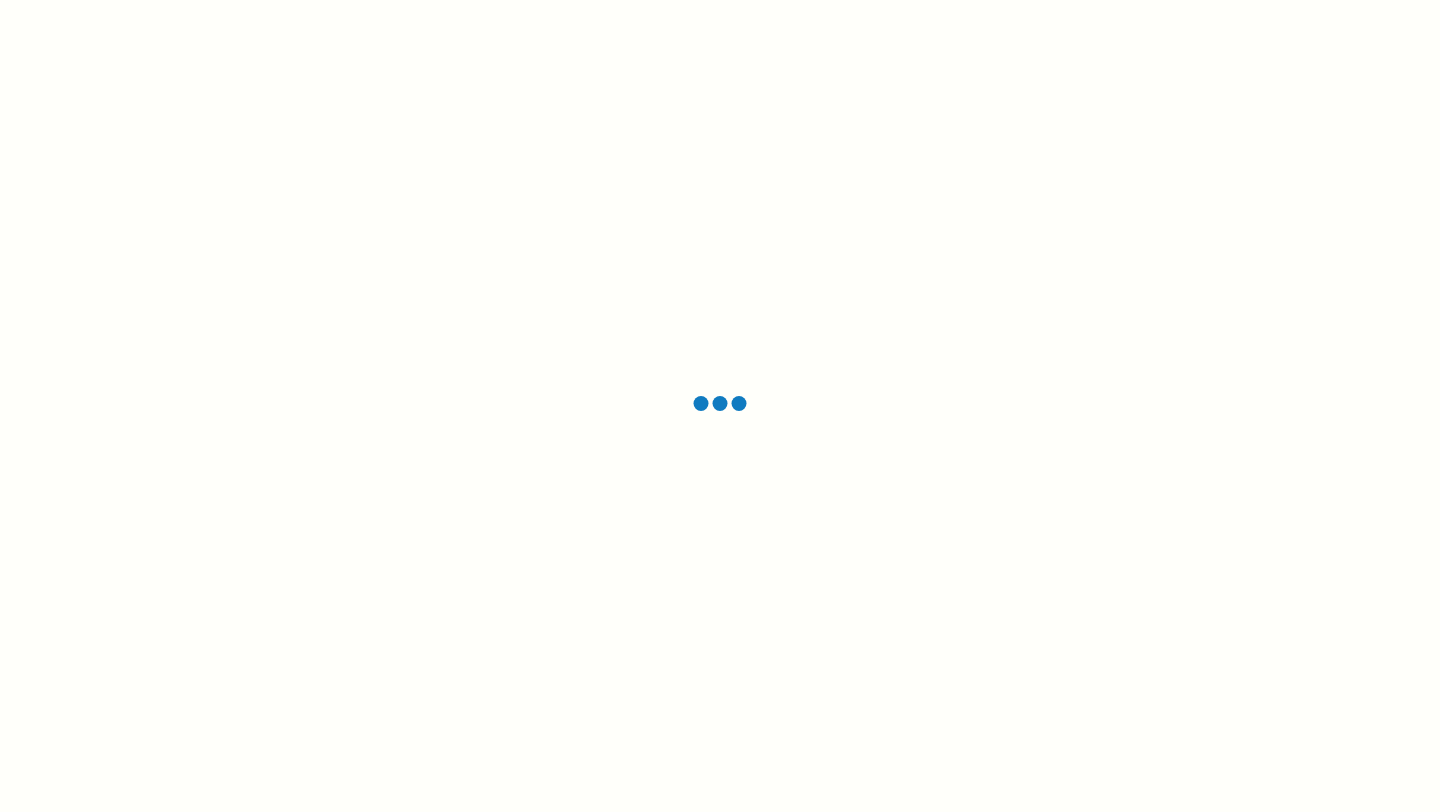 scroll, scrollTop: 0, scrollLeft: 0, axis: both 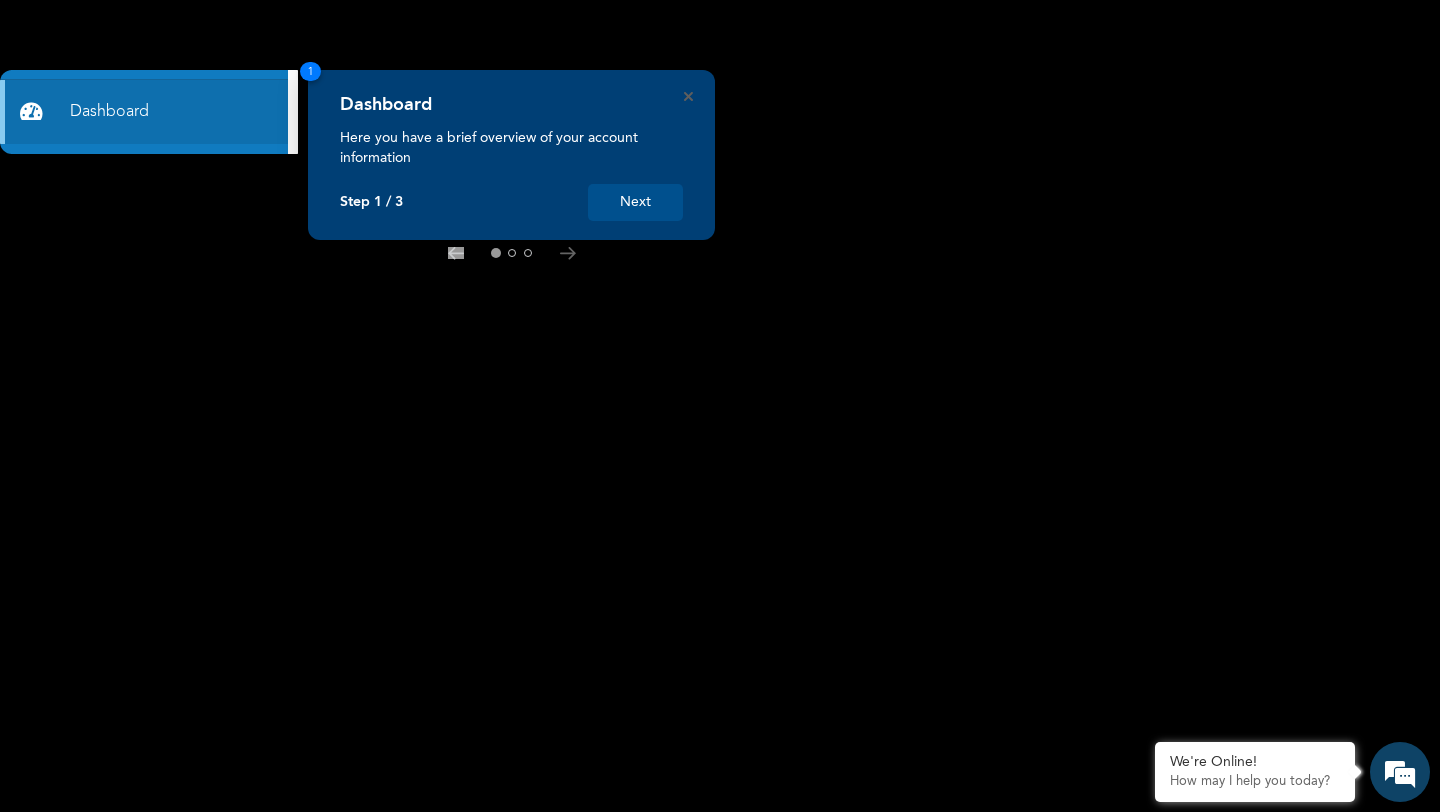 click on "Next" at bounding box center (635, 202) 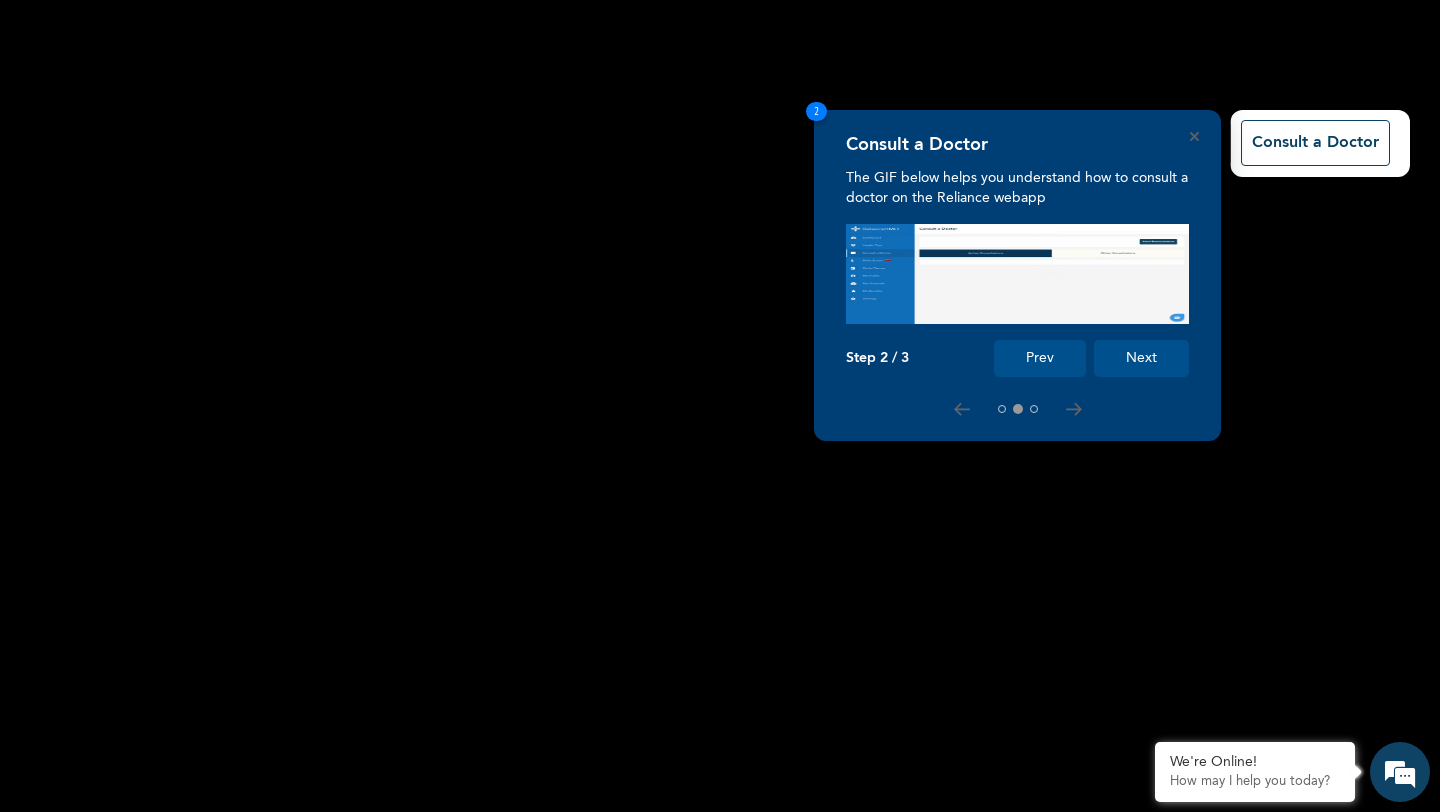 click on "Next" at bounding box center (1141, 358) 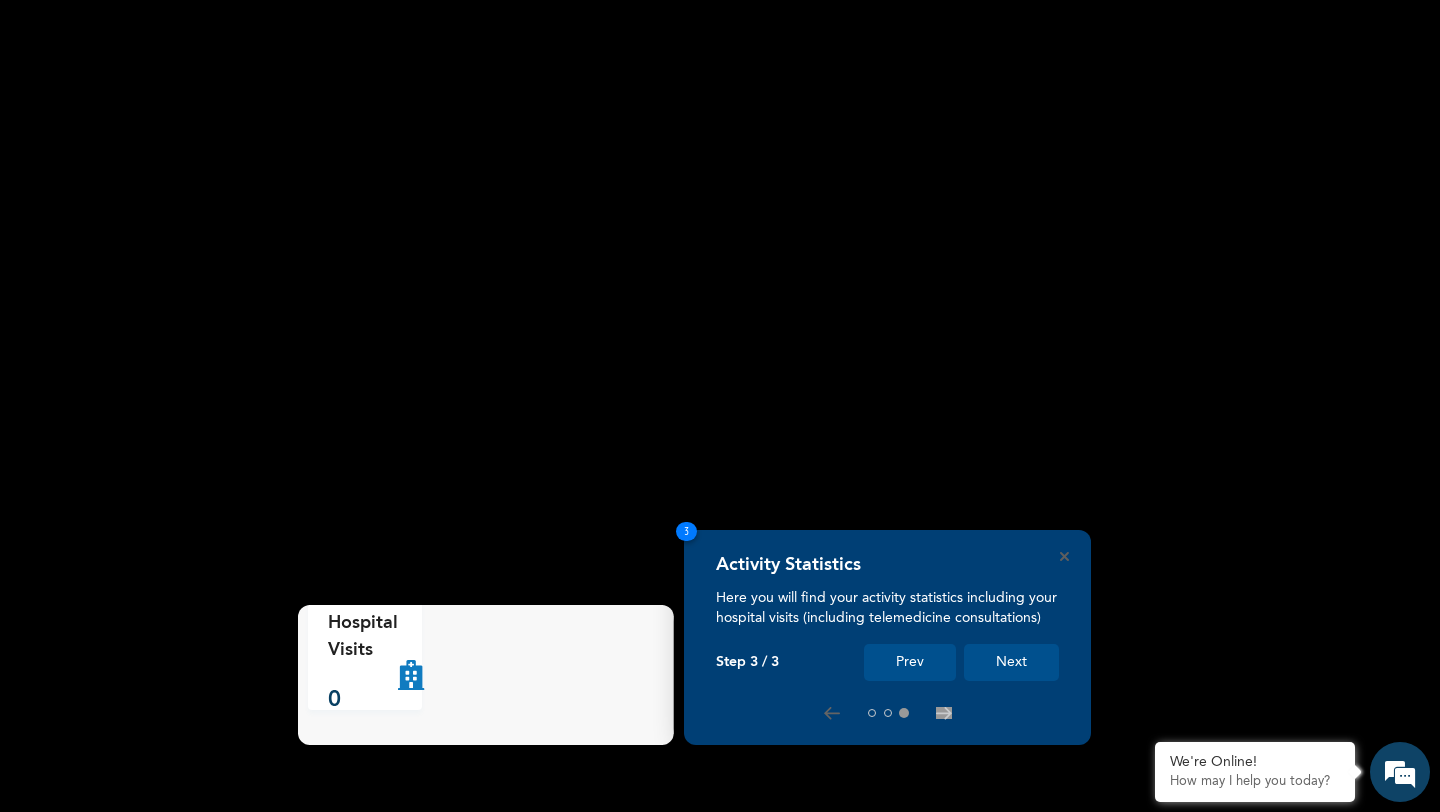 click on "Next" at bounding box center [1011, 662] 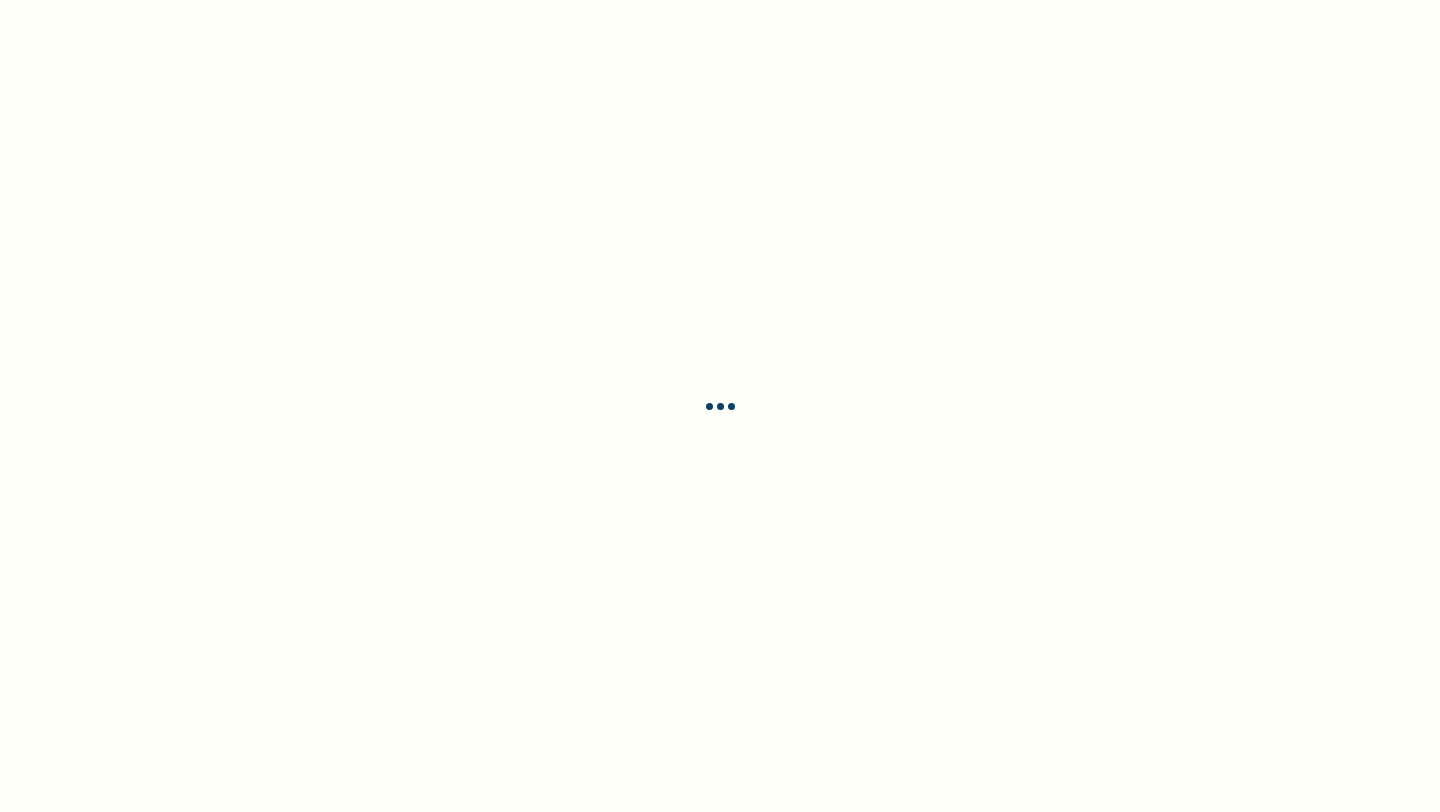 scroll, scrollTop: 0, scrollLeft: 0, axis: both 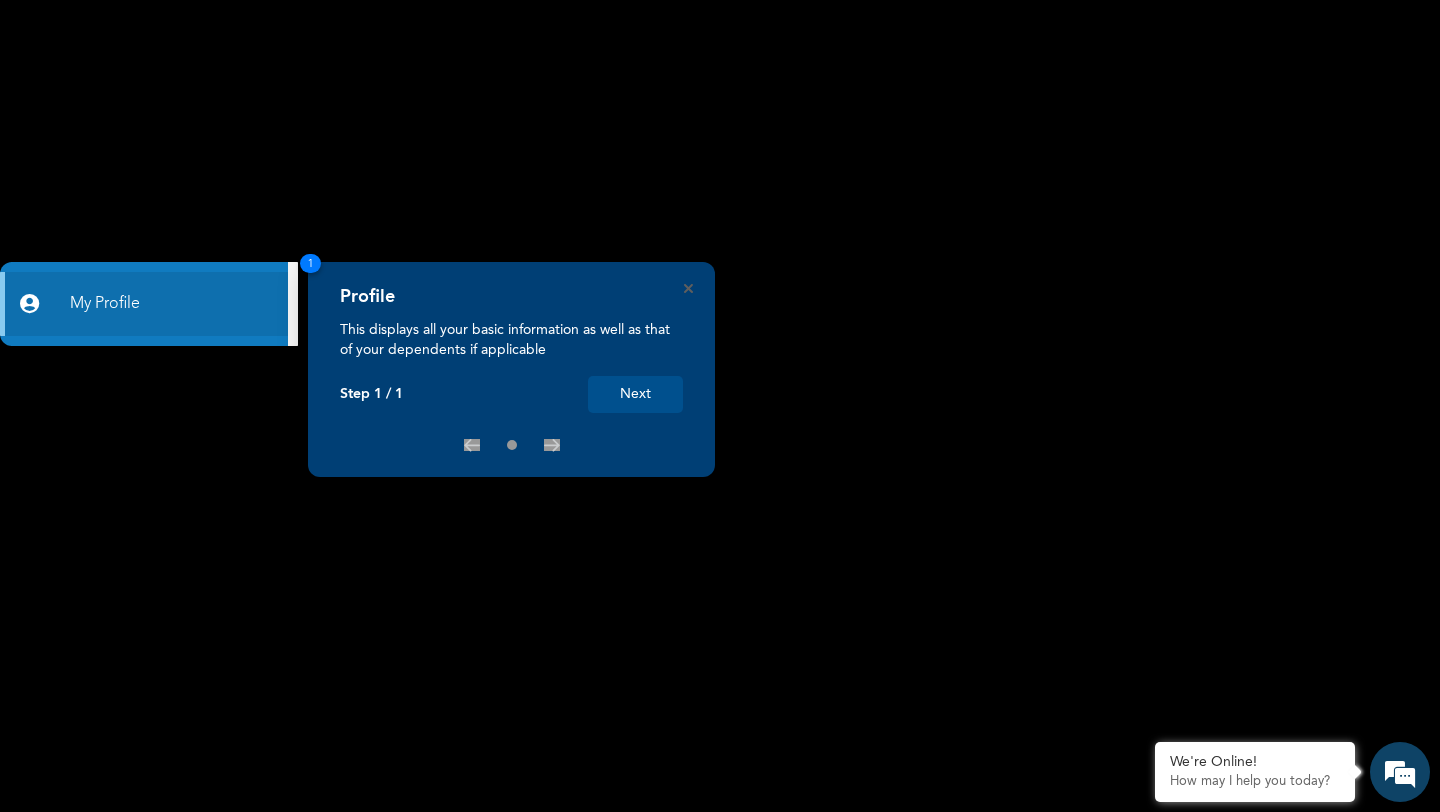 click on "Next" at bounding box center [635, 394] 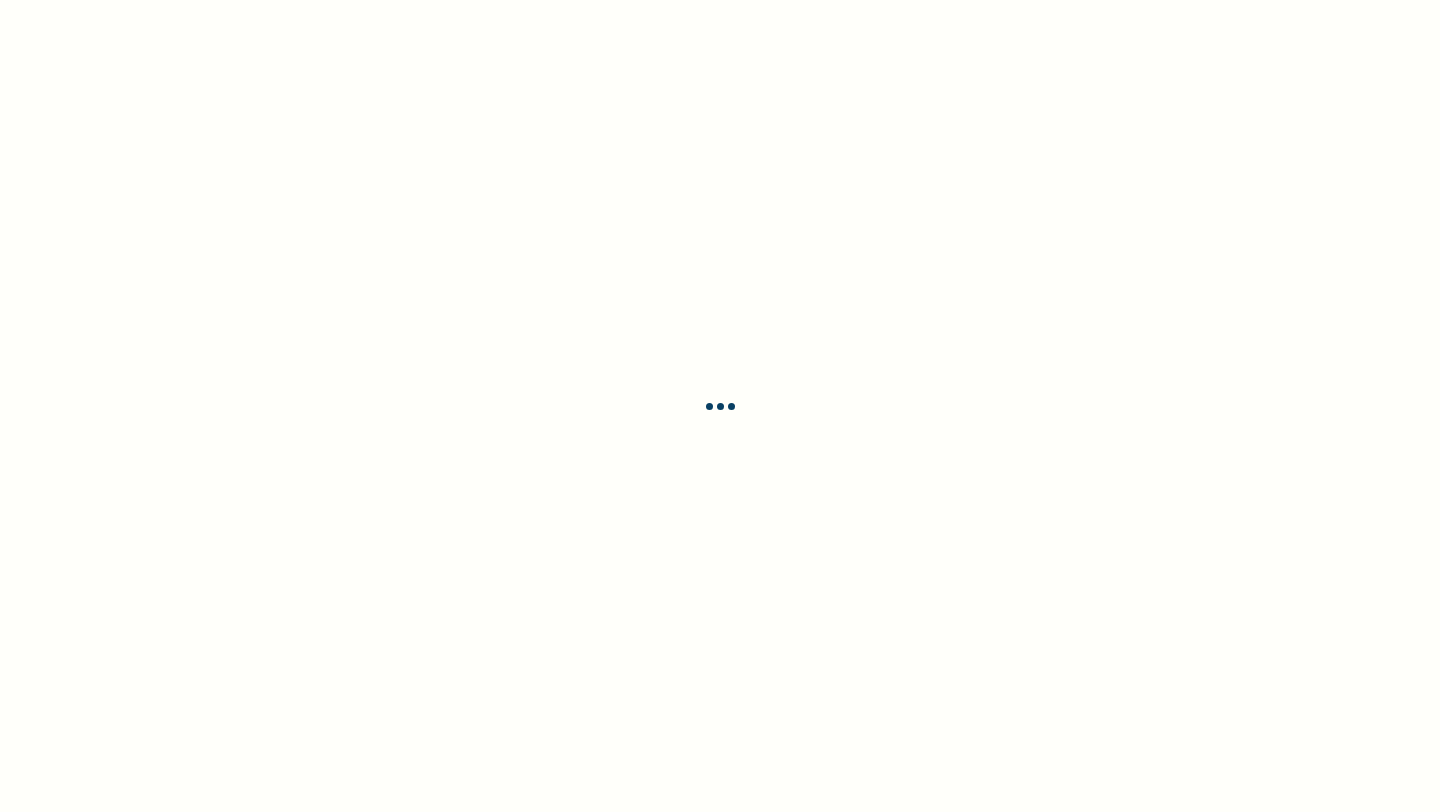 scroll, scrollTop: 0, scrollLeft: 0, axis: both 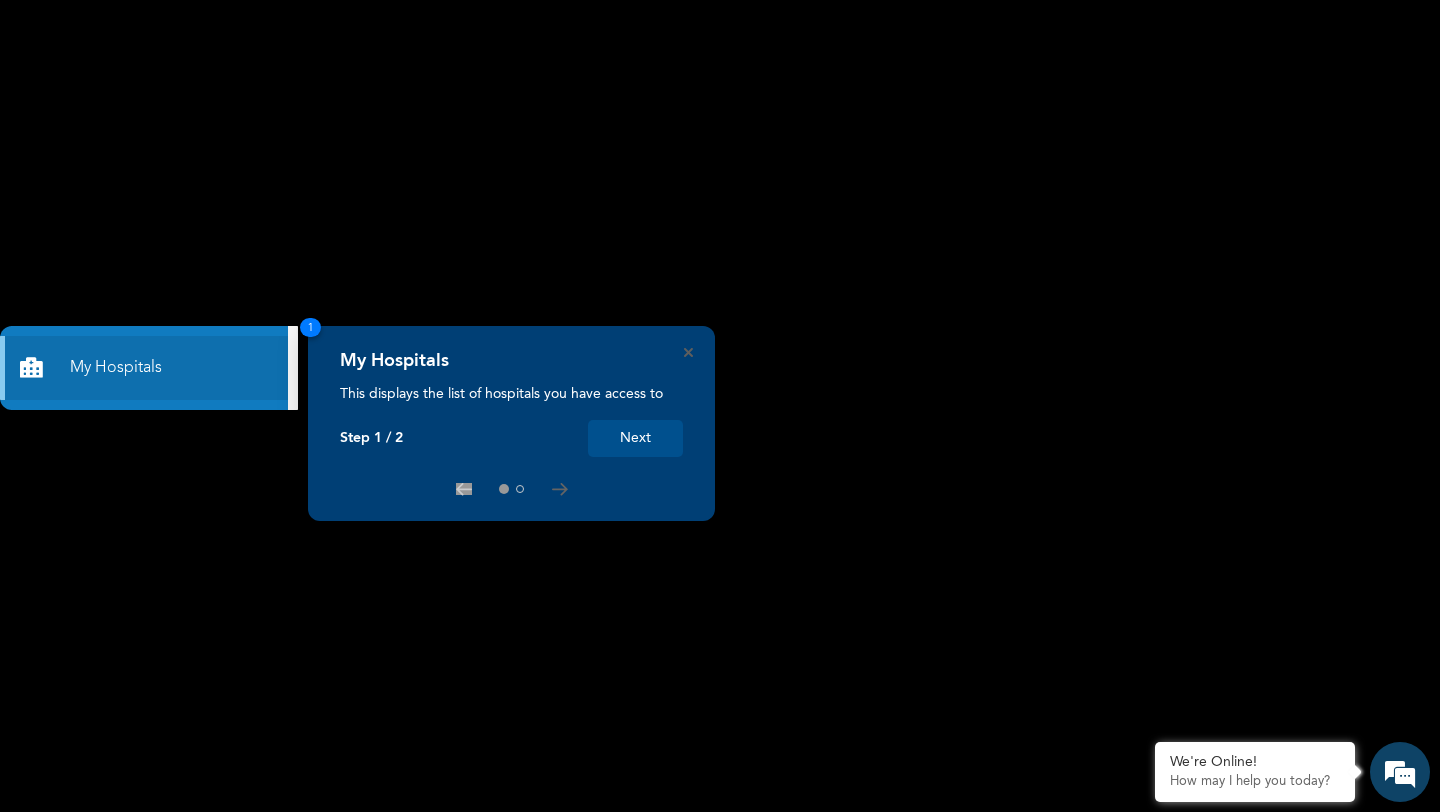 click on "Next" at bounding box center [635, 438] 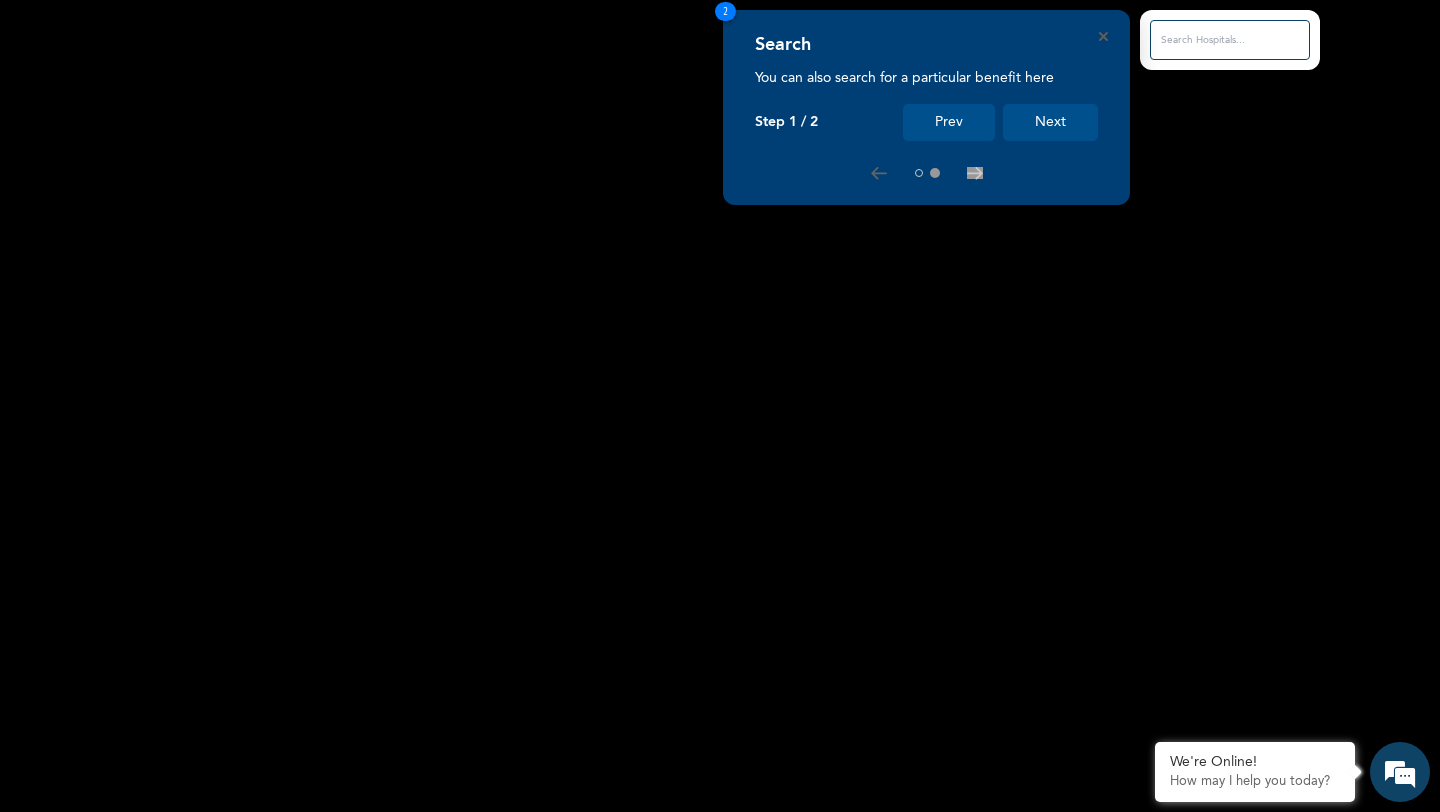 click on "Next" at bounding box center (1050, 122) 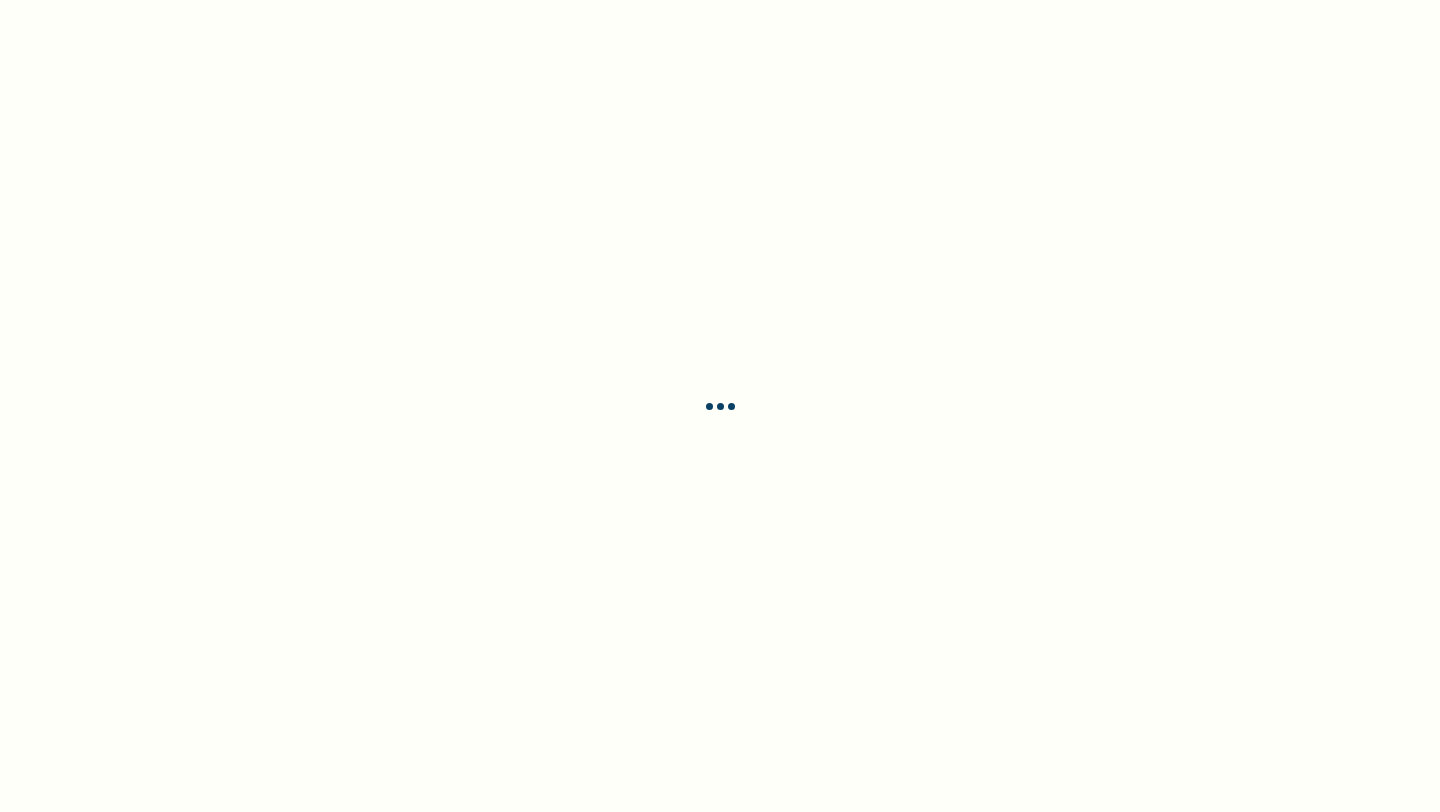 scroll, scrollTop: 0, scrollLeft: 0, axis: both 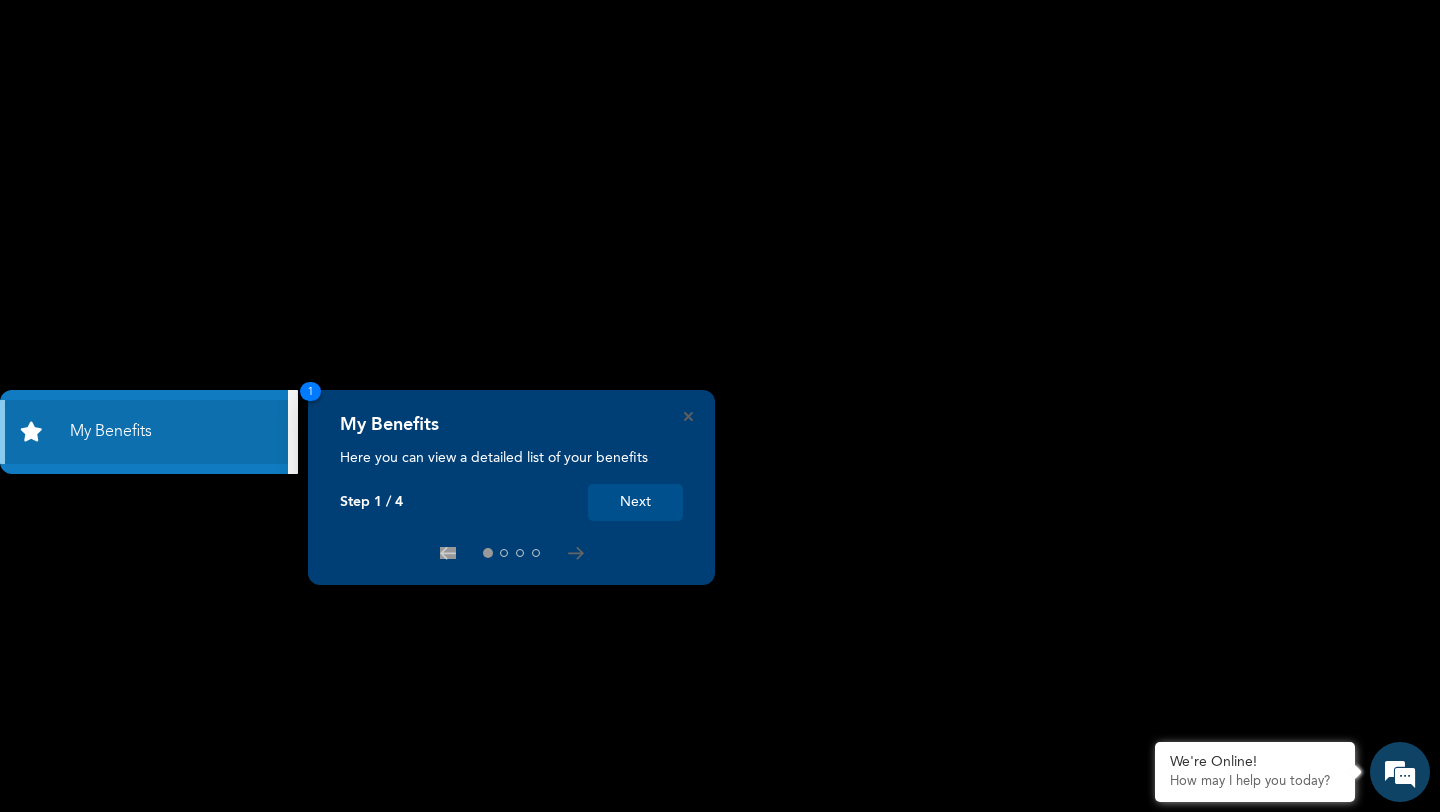 click on "Next" at bounding box center [635, 502] 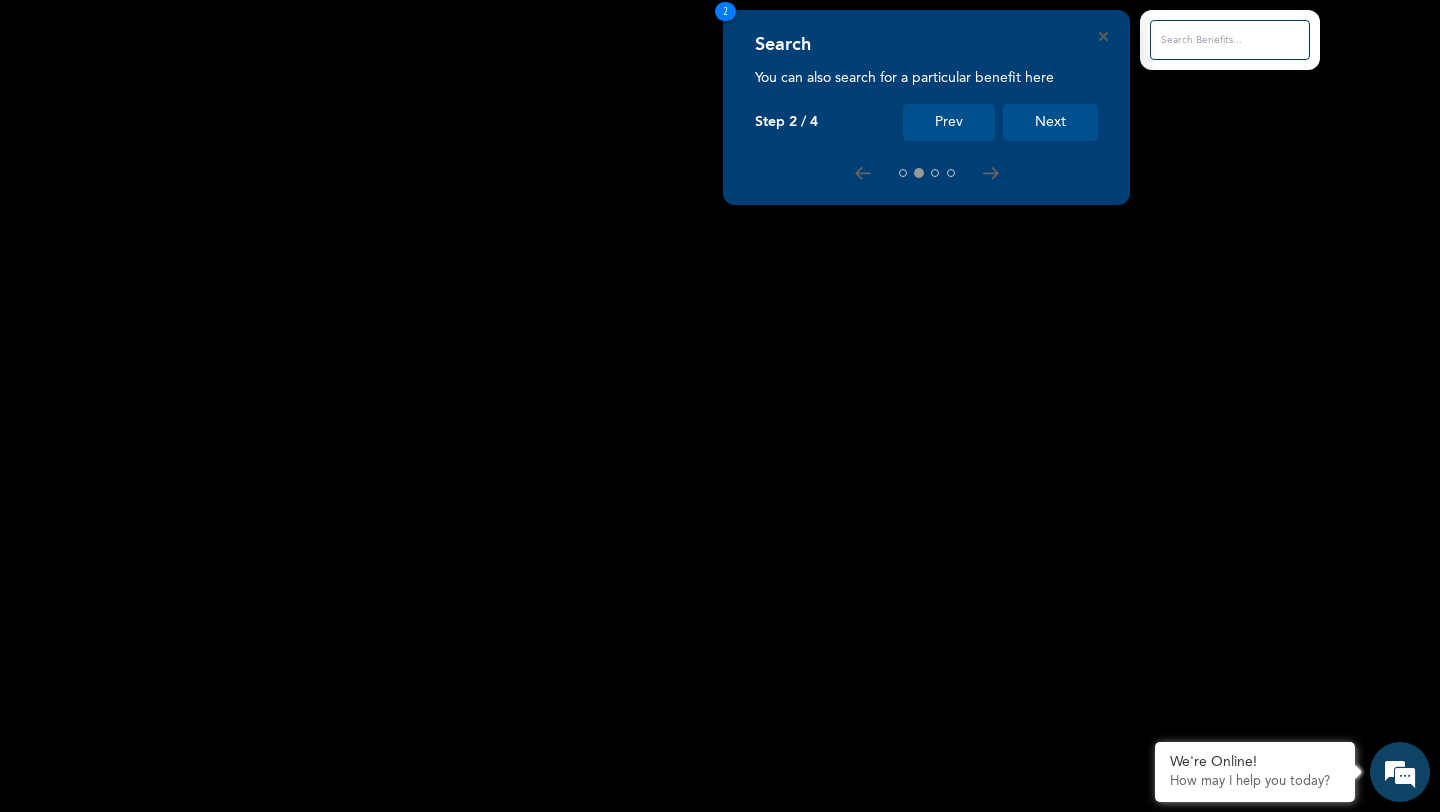 click on "Next" at bounding box center [1050, 122] 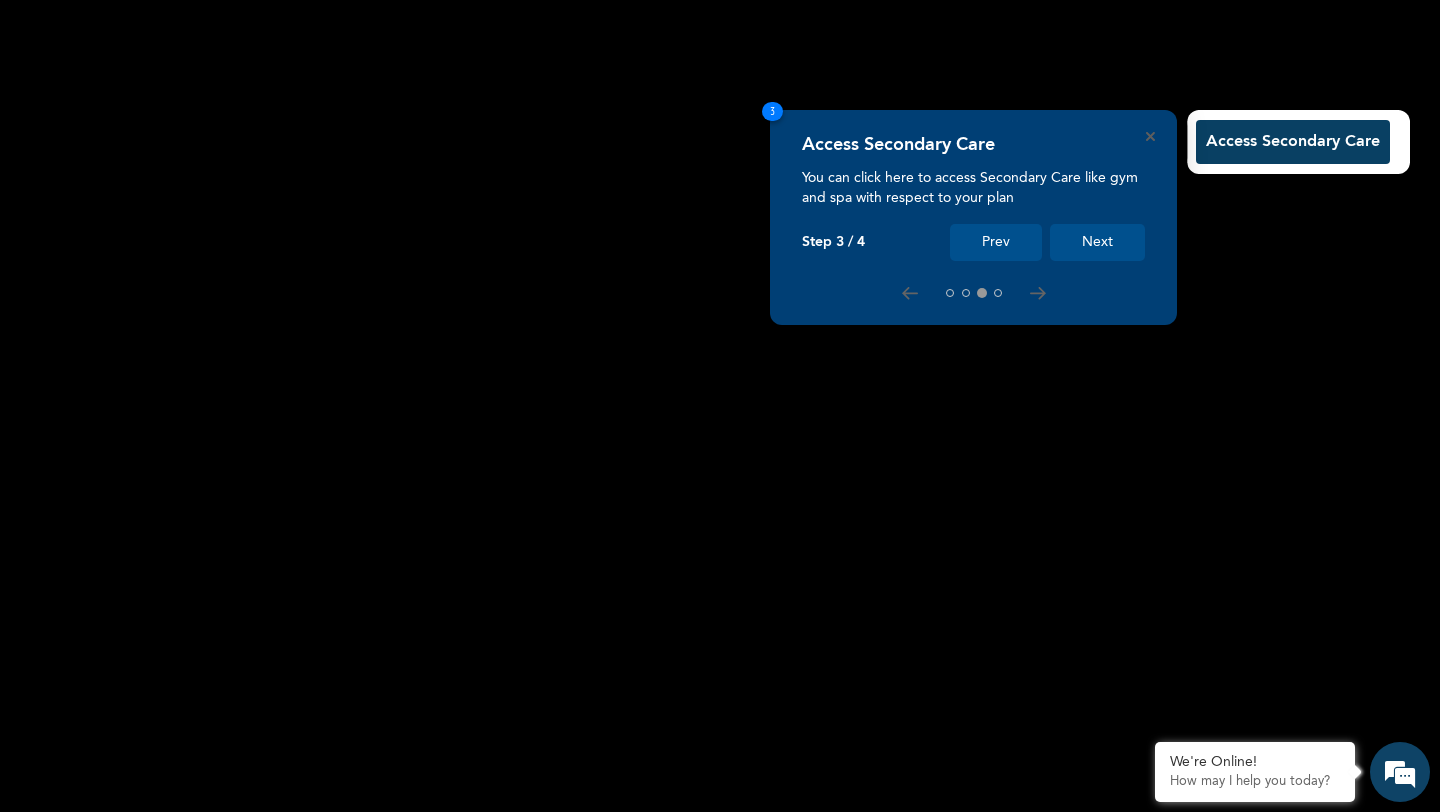click on "Next" at bounding box center [1097, 242] 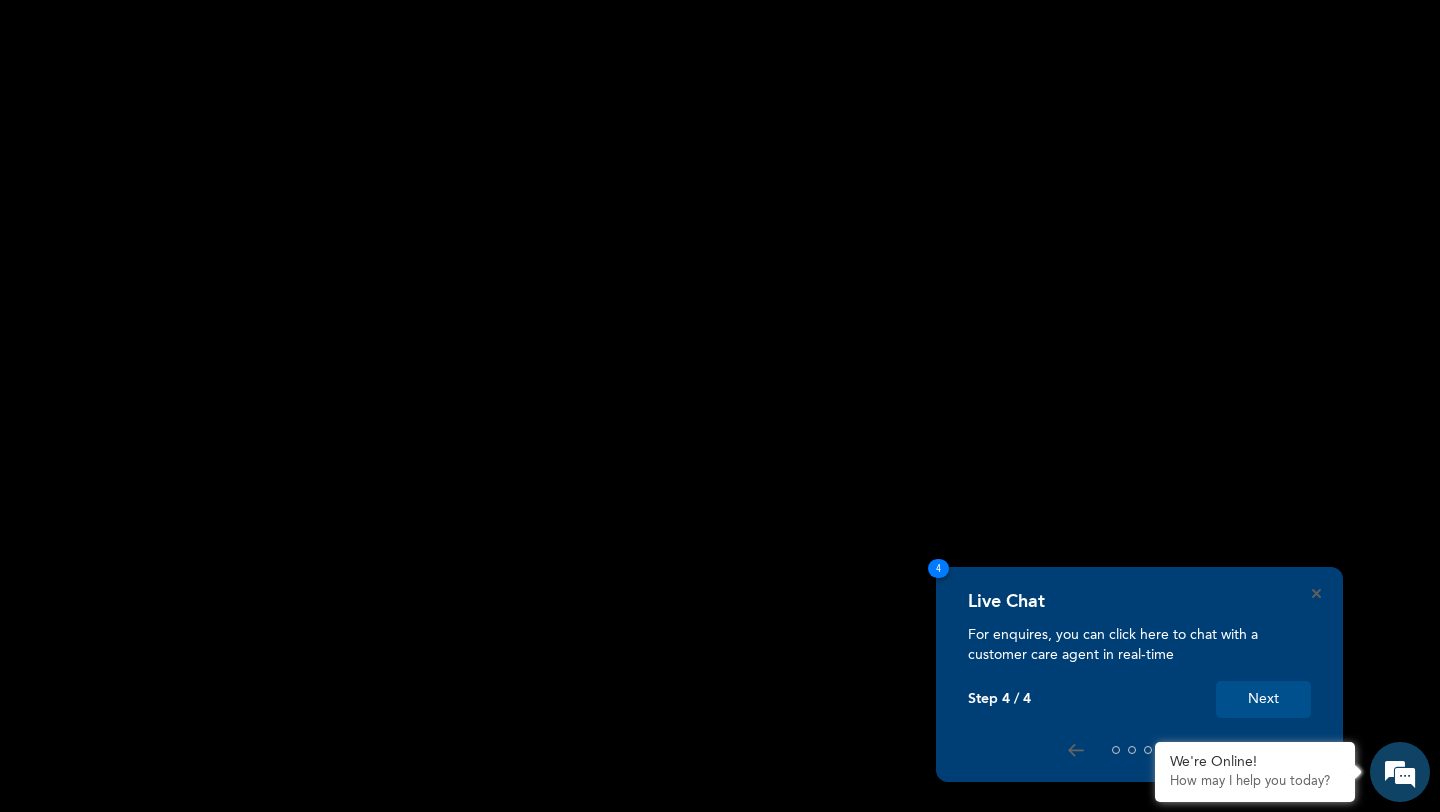 click on "Next" at bounding box center [1263, 699] 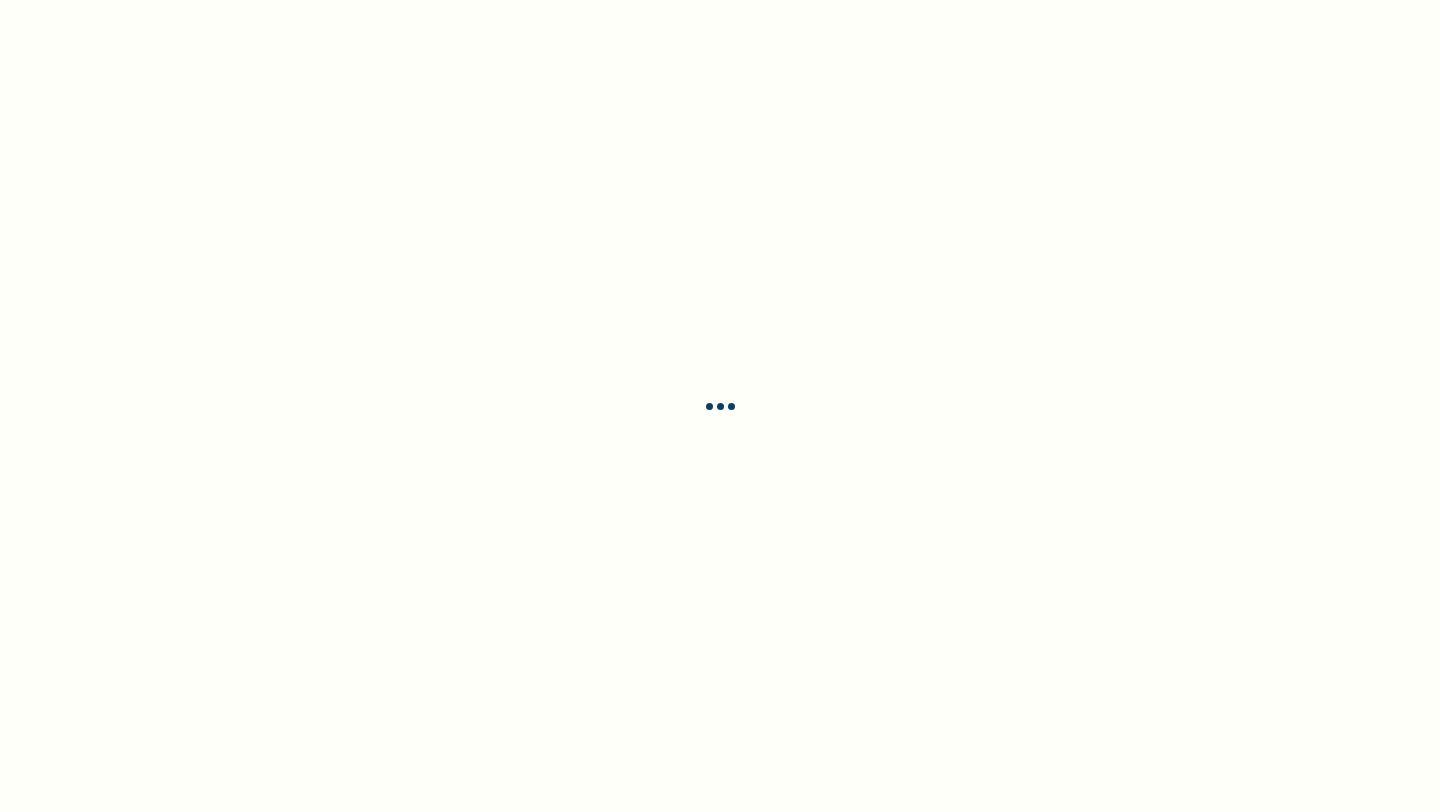 scroll, scrollTop: 0, scrollLeft: 0, axis: both 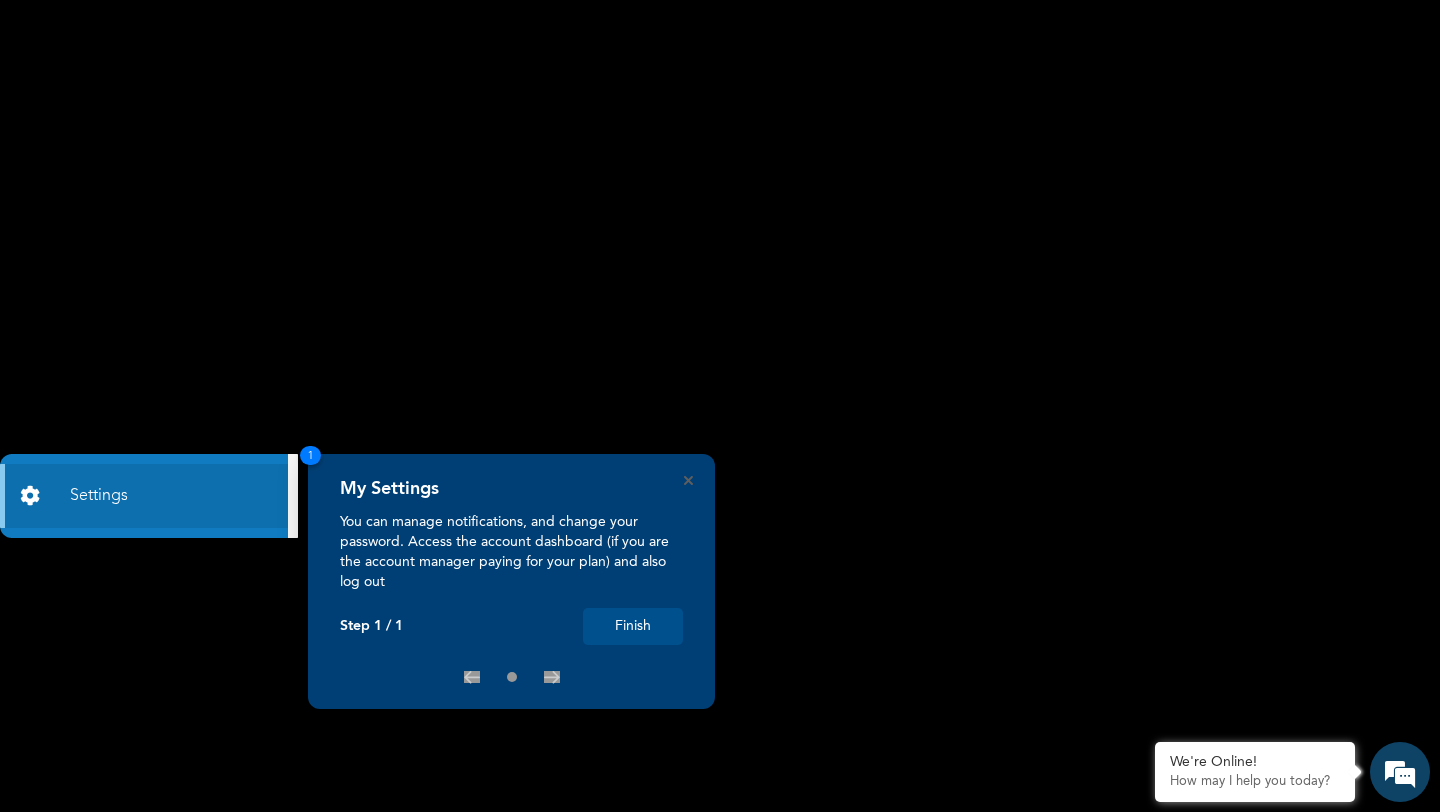click on "Finish" at bounding box center (633, 626) 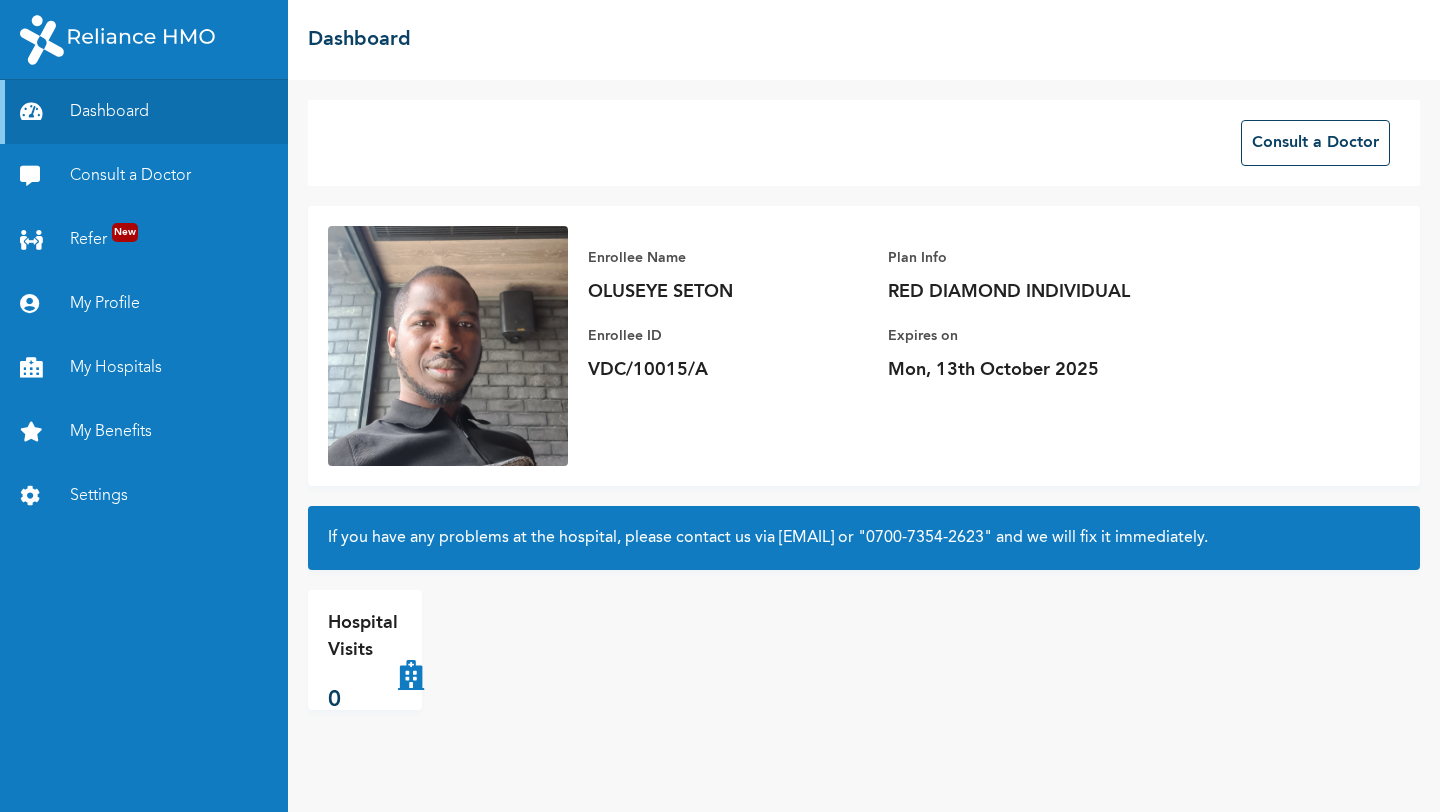 scroll, scrollTop: 0, scrollLeft: 0, axis: both 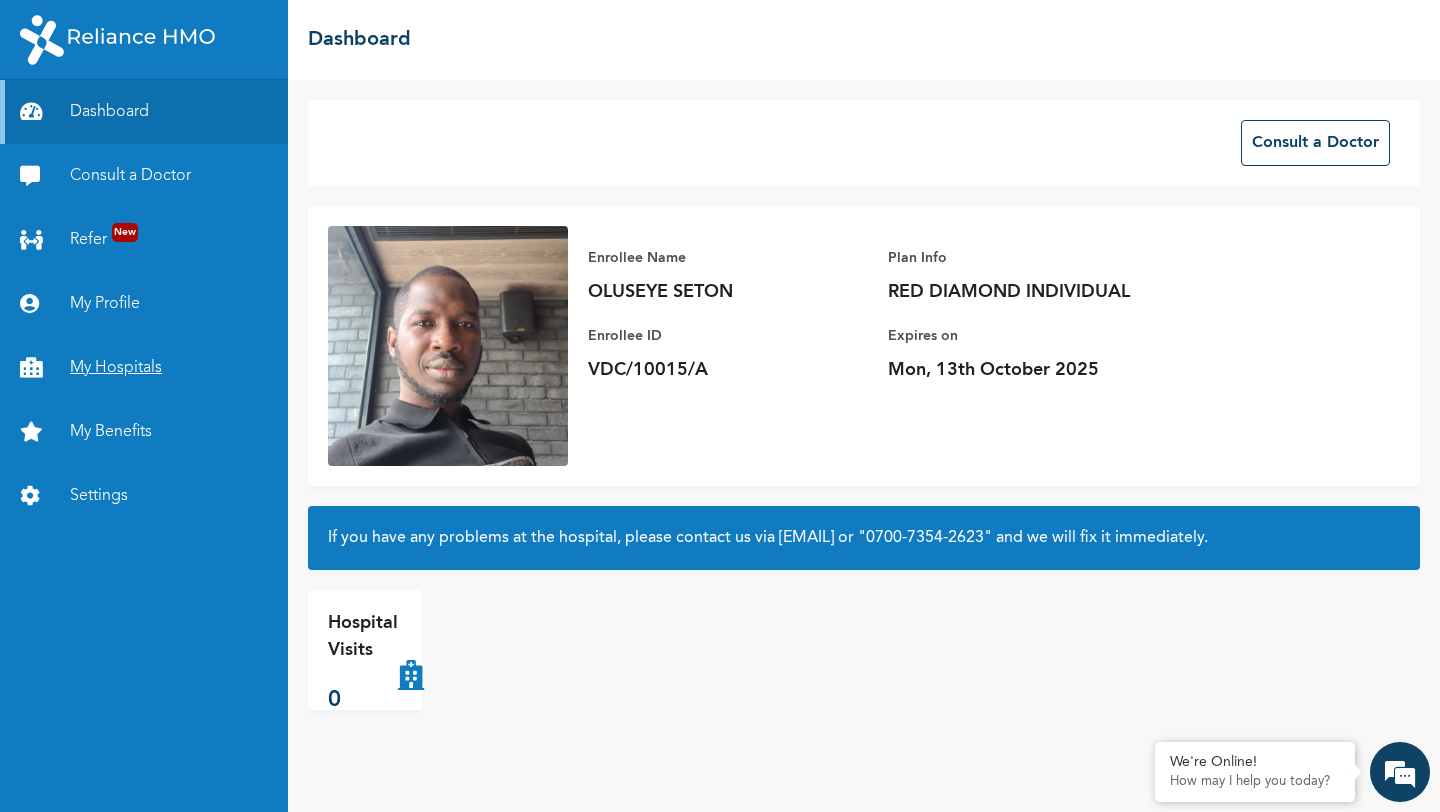 click on "My Hospitals" at bounding box center [144, 368] 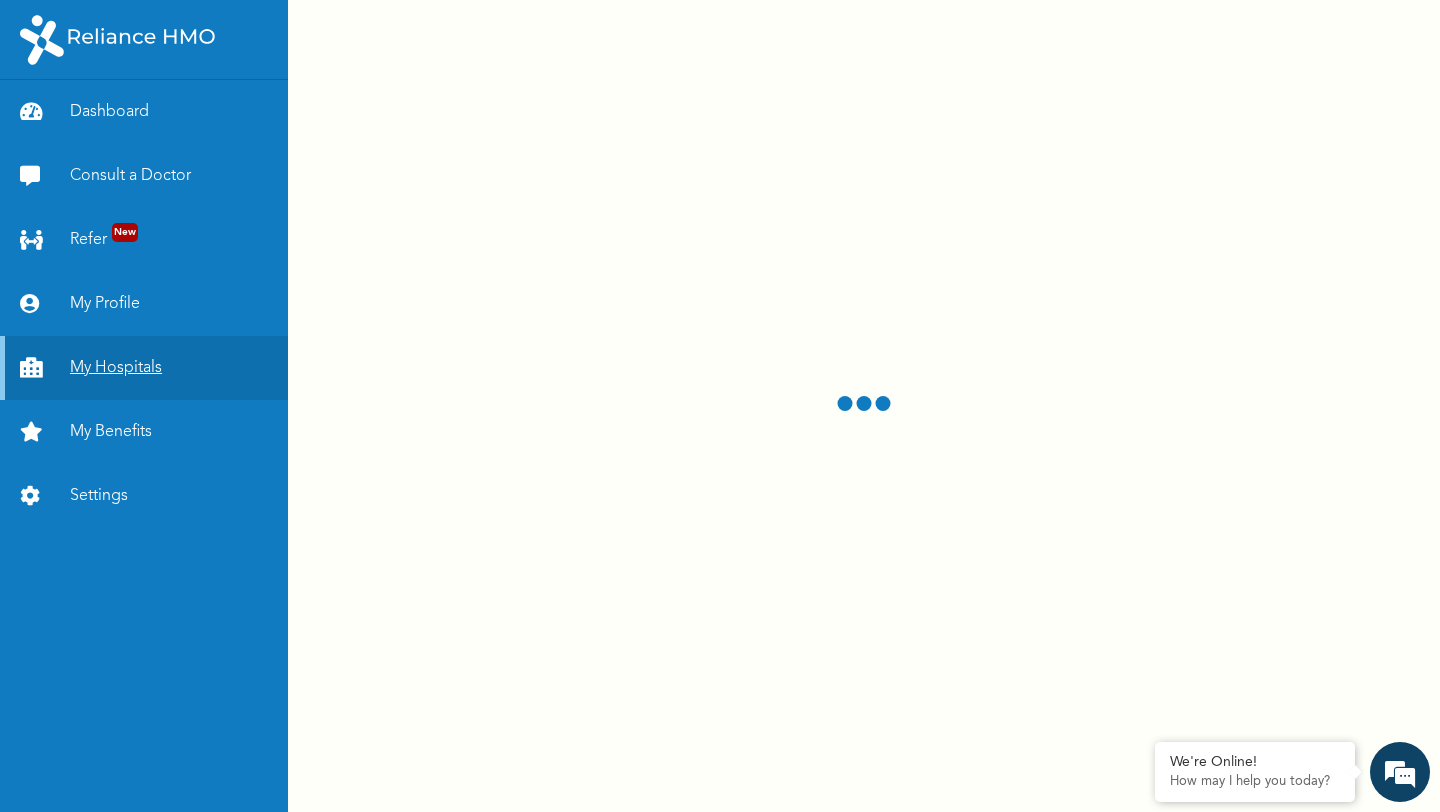 scroll, scrollTop: 0, scrollLeft: 0, axis: both 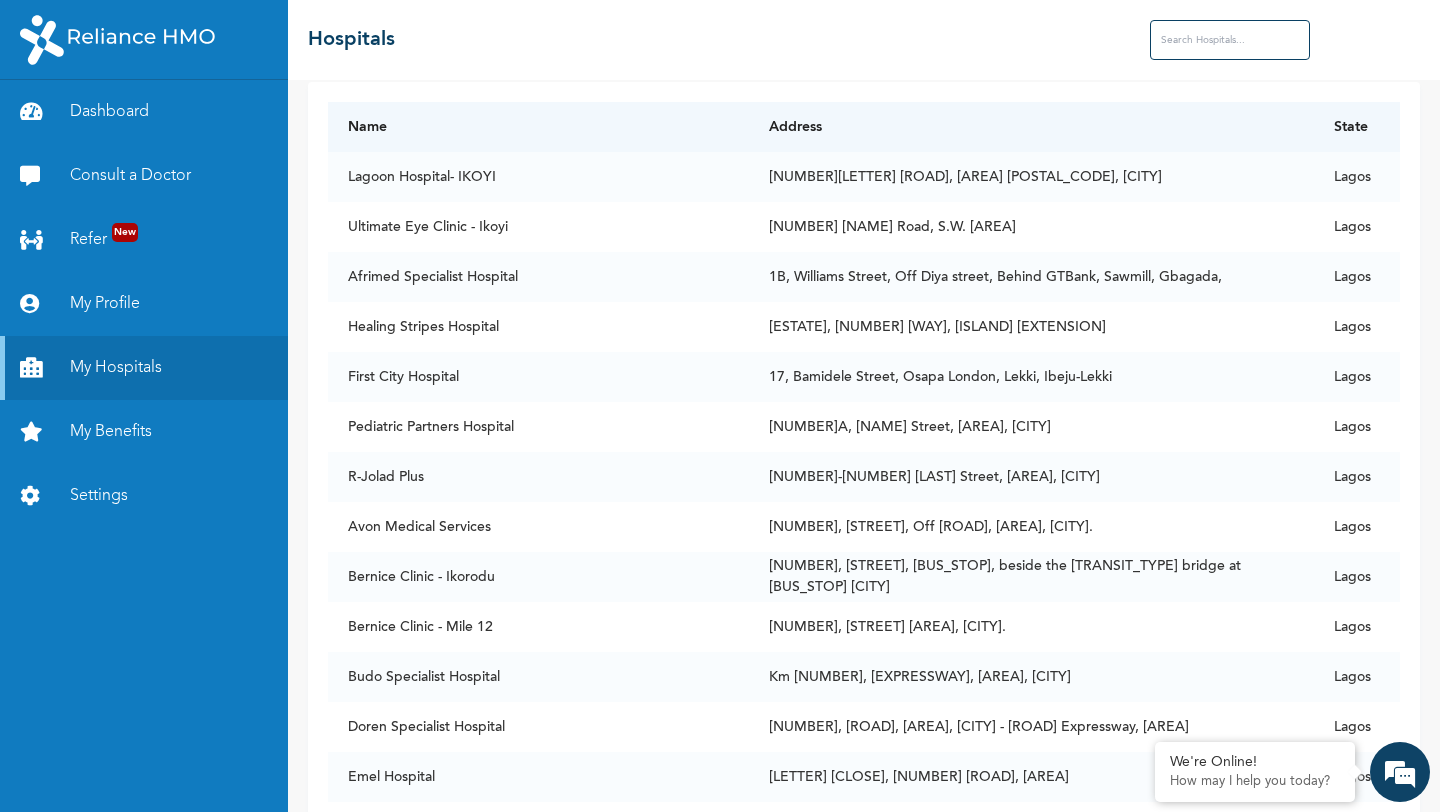 click at bounding box center [1230, 40] 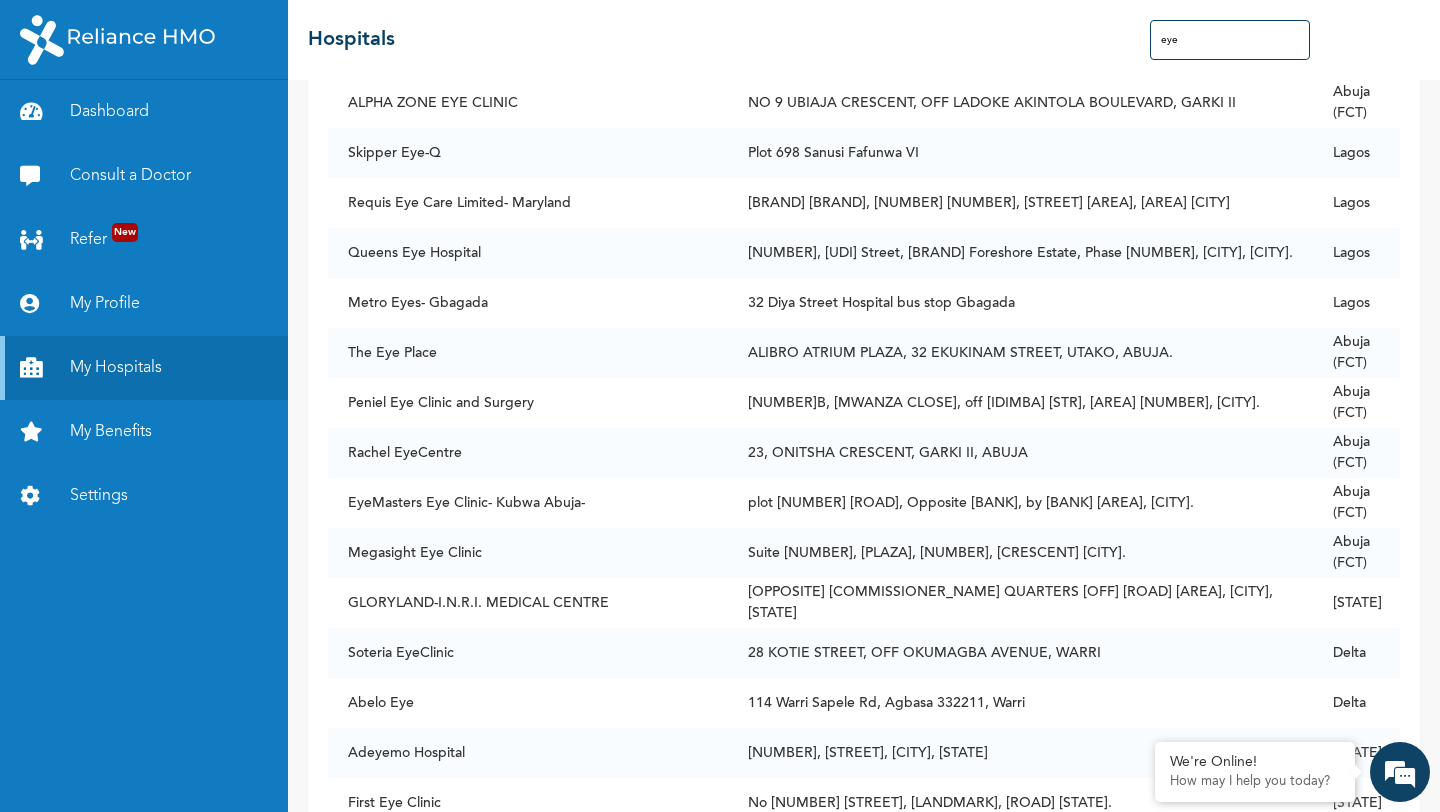 scroll, scrollTop: 3047, scrollLeft: 0, axis: vertical 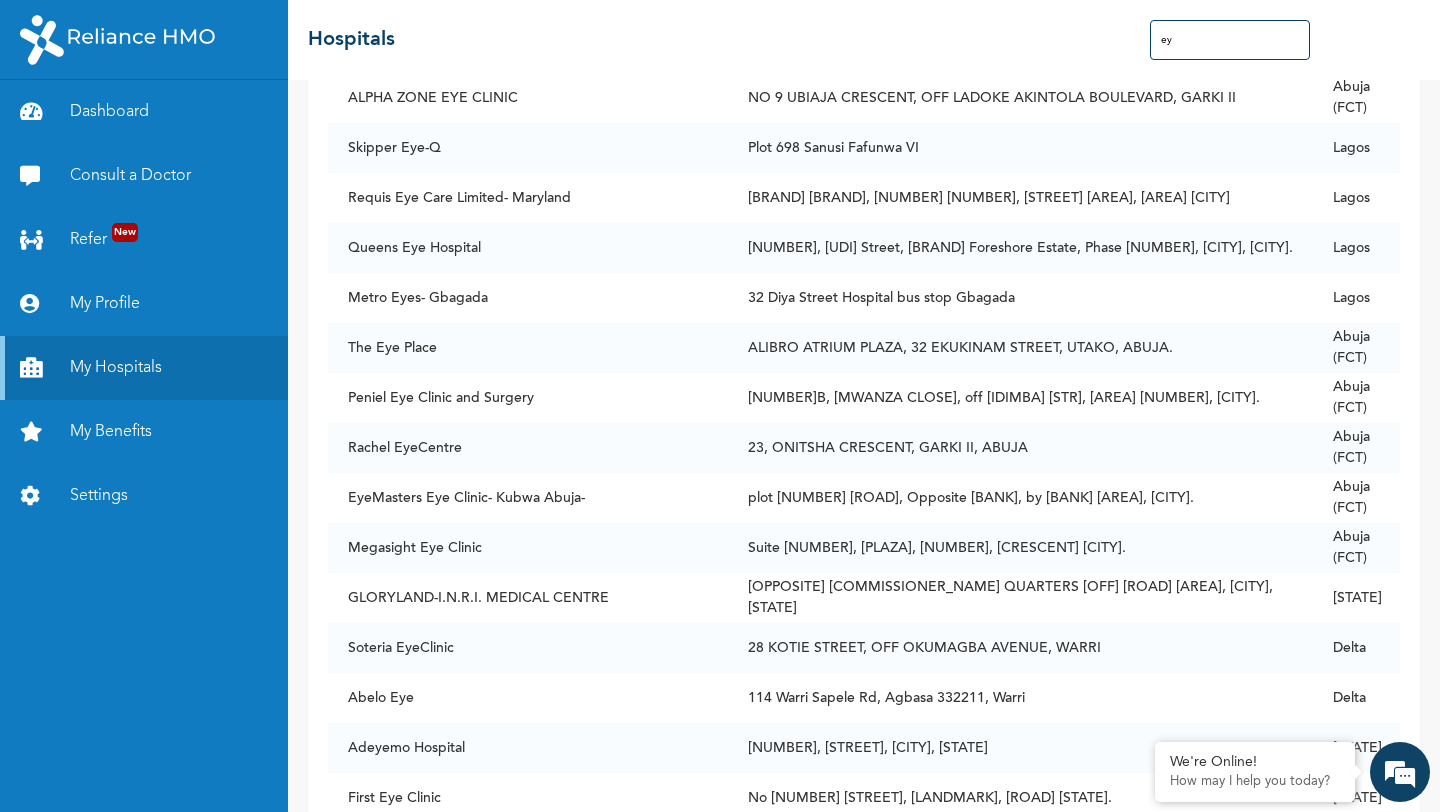 type on "e" 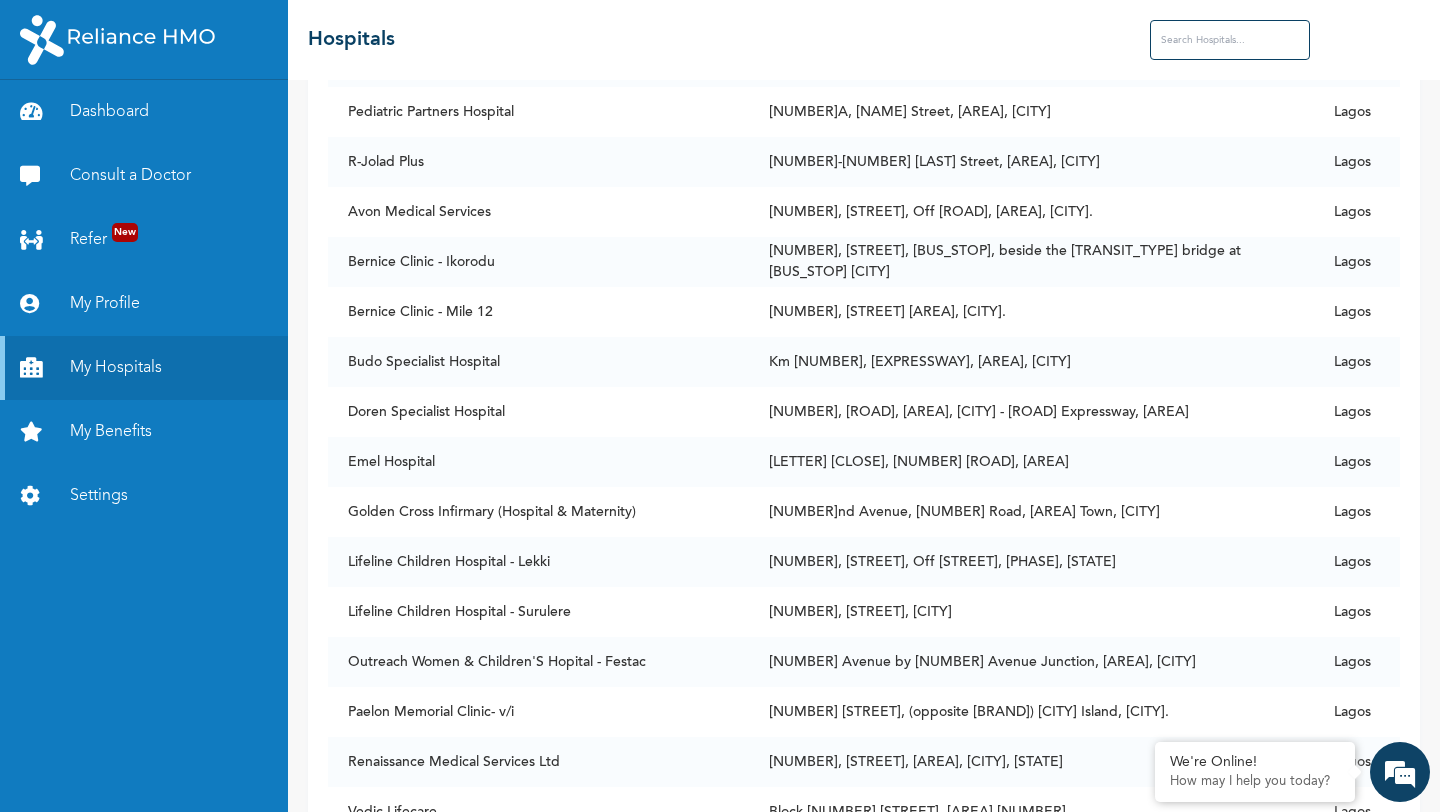 scroll, scrollTop: 0, scrollLeft: 0, axis: both 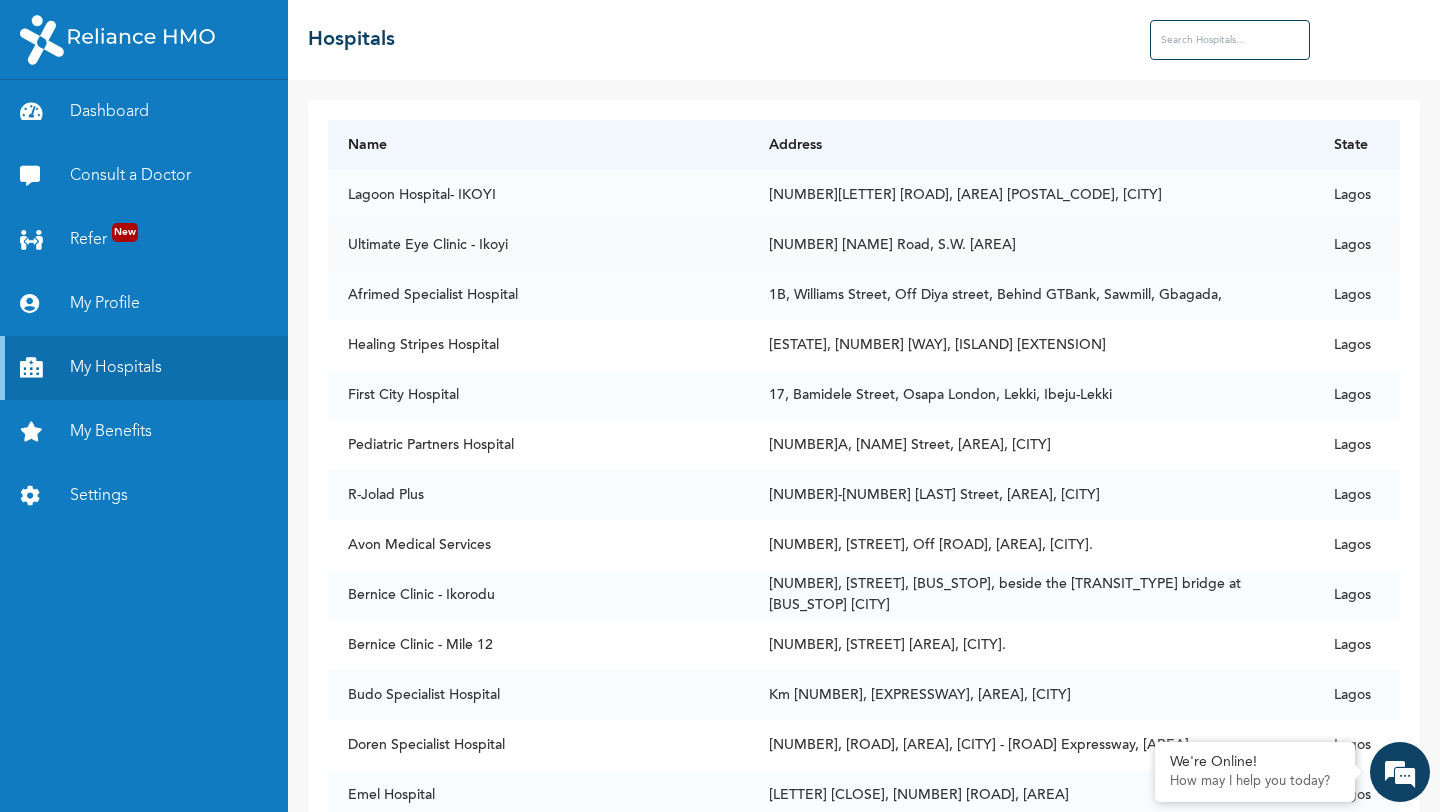 click on "[NUMBER] [NAME] Road, S.W. [AREA]" at bounding box center (1032, 245) 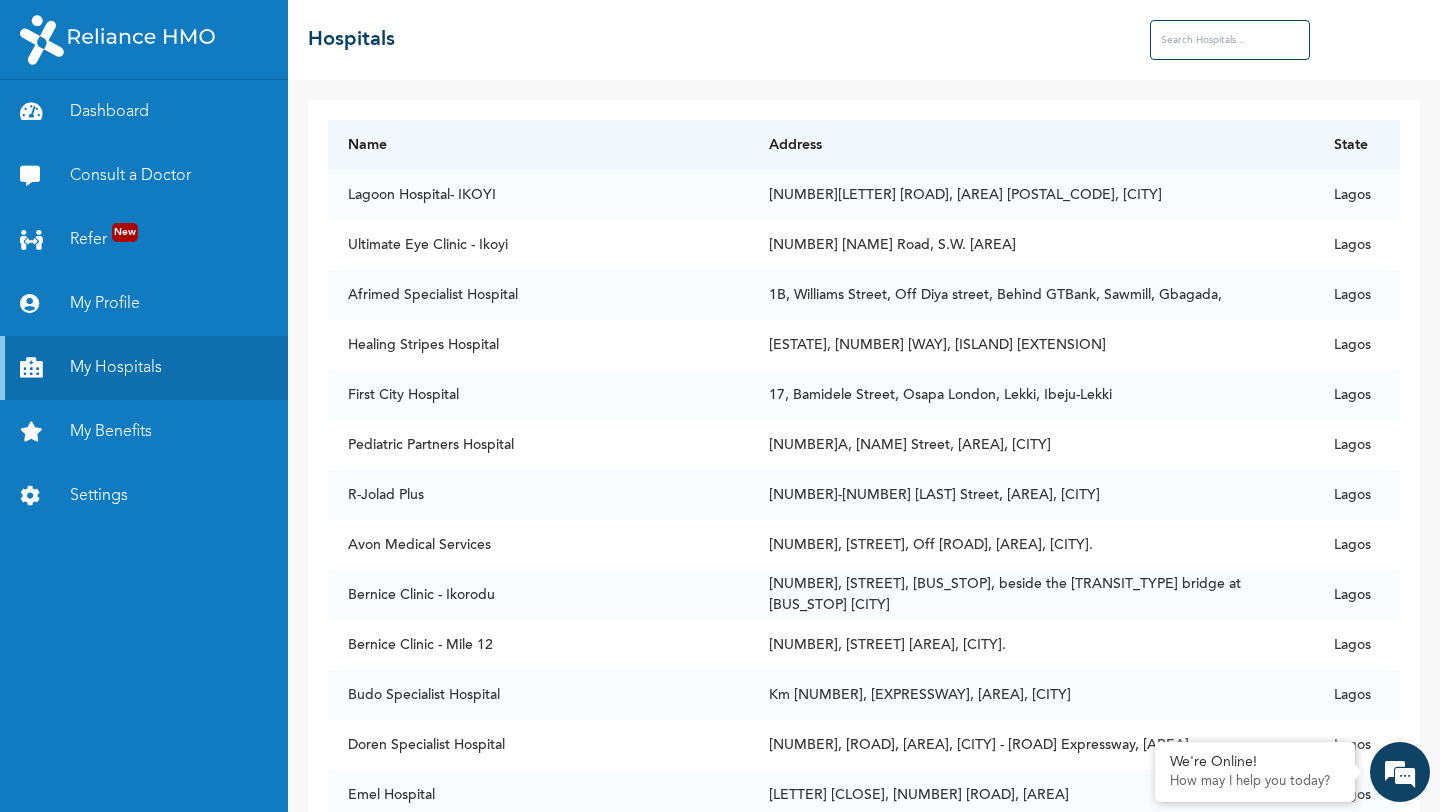 click at bounding box center (1230, 40) 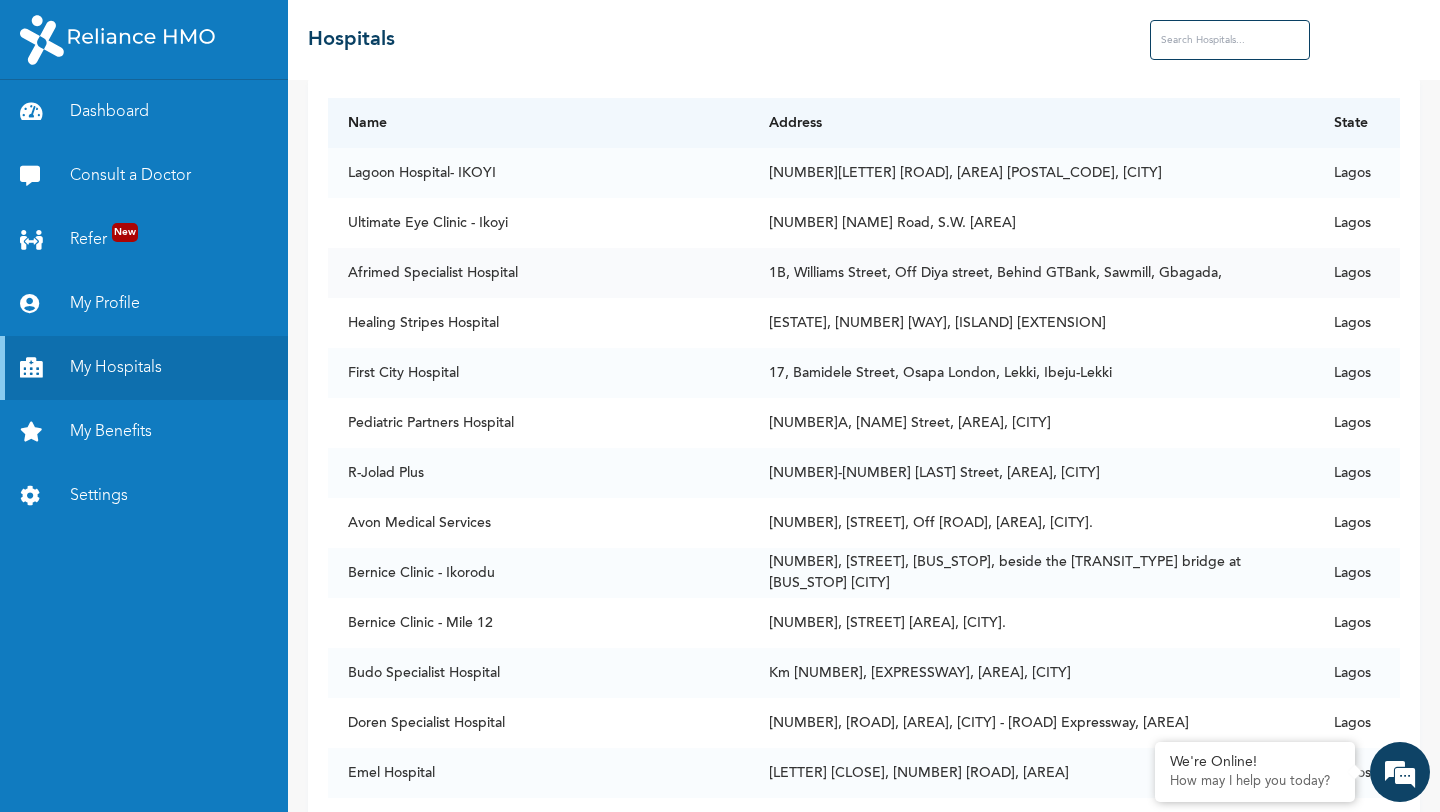 scroll, scrollTop: 0, scrollLeft: 0, axis: both 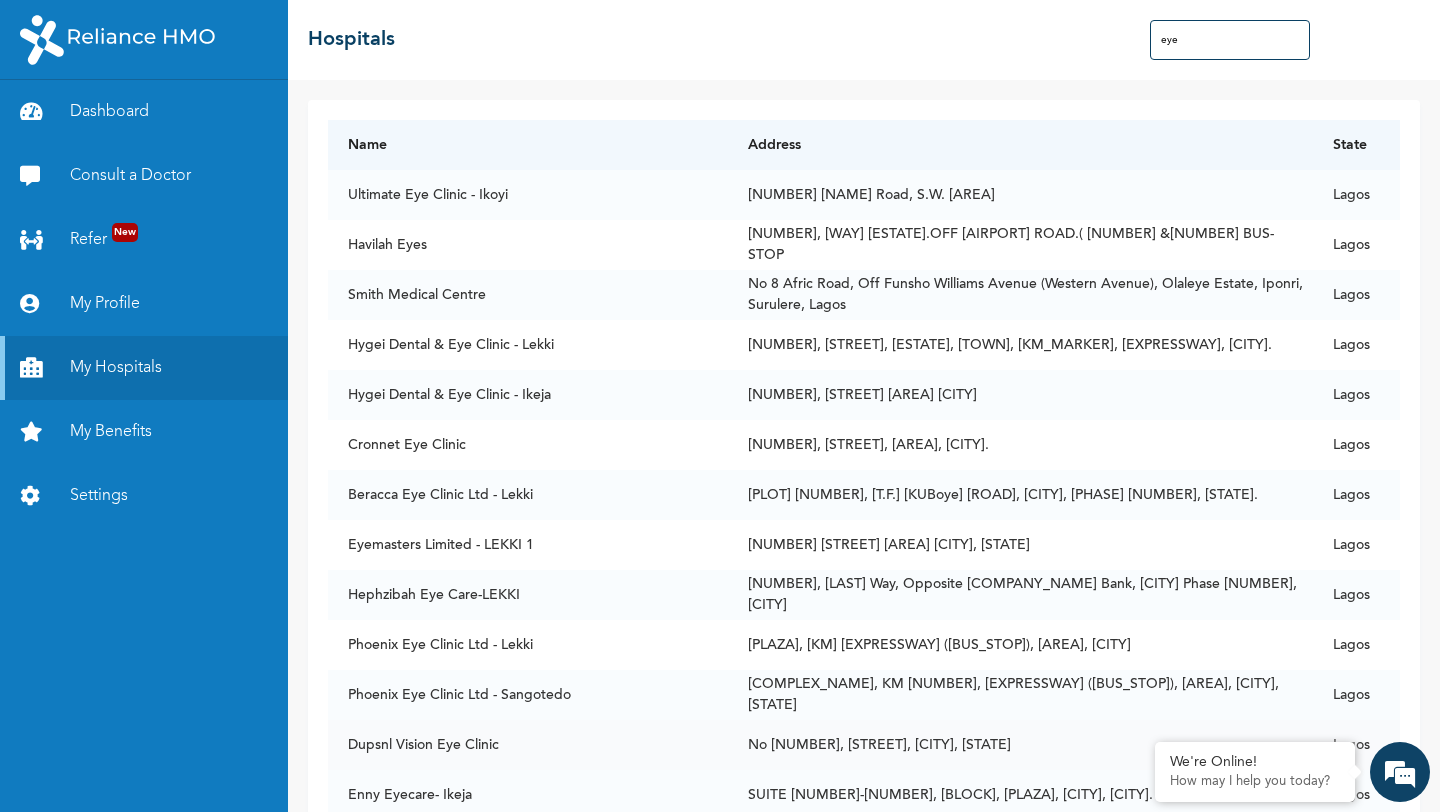 type on "eye" 